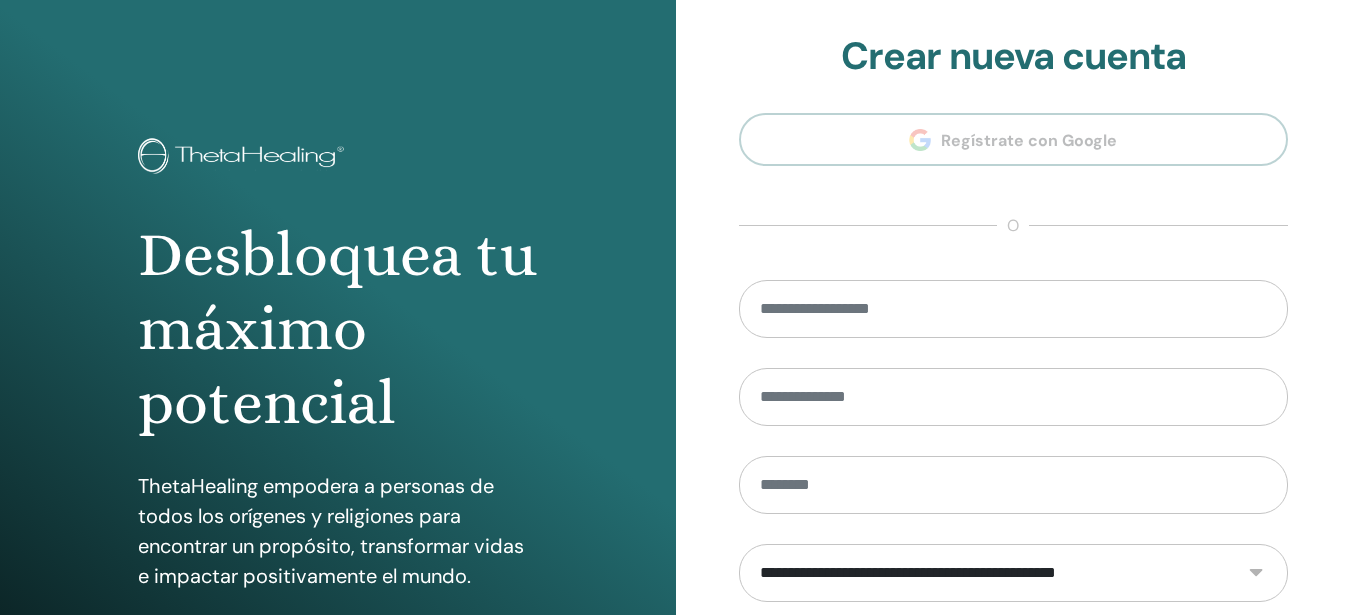 scroll, scrollTop: 0, scrollLeft: 0, axis: both 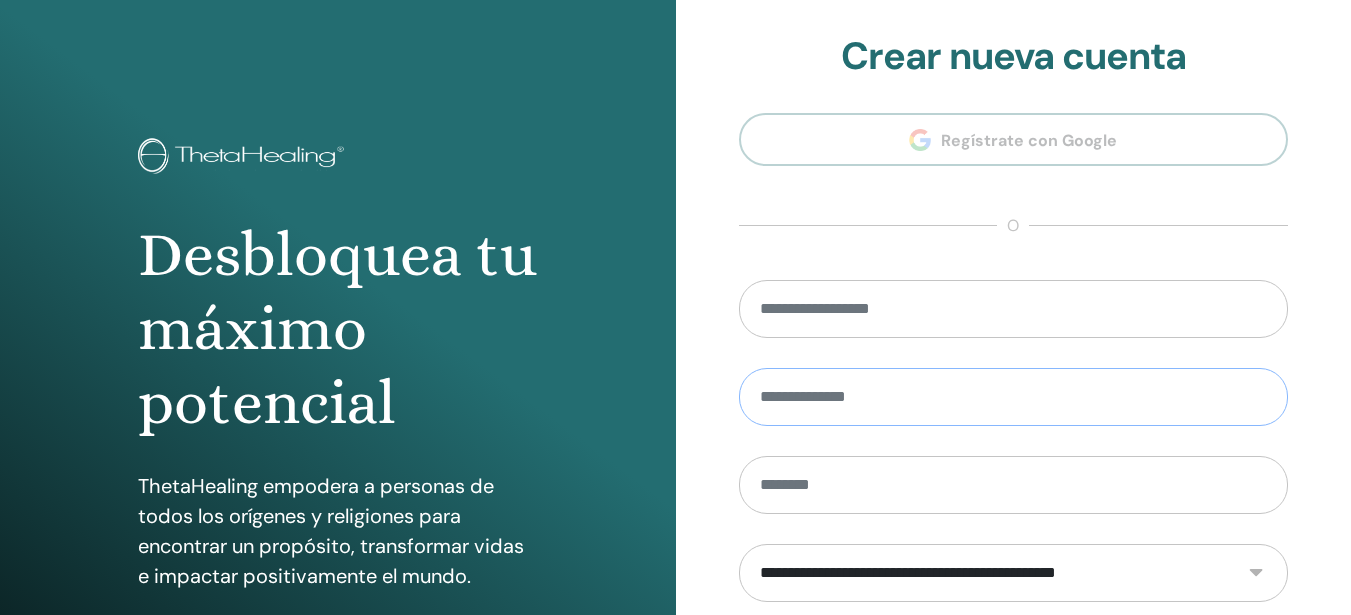 click at bounding box center [1014, 397] 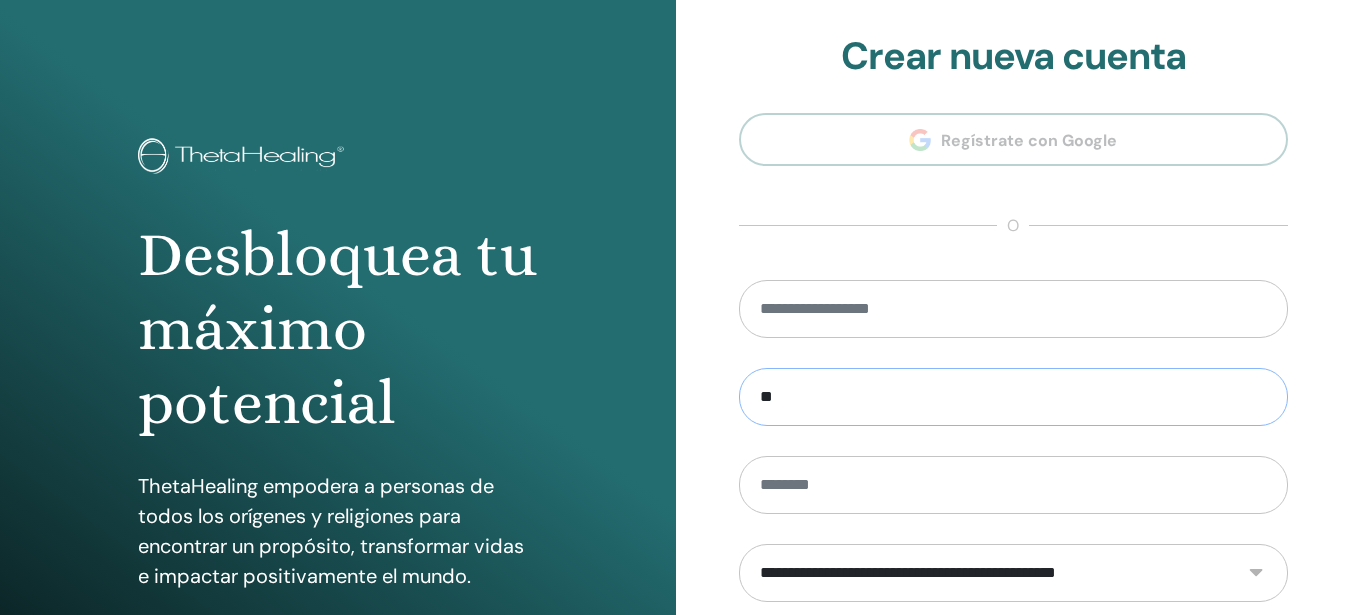type on "*" 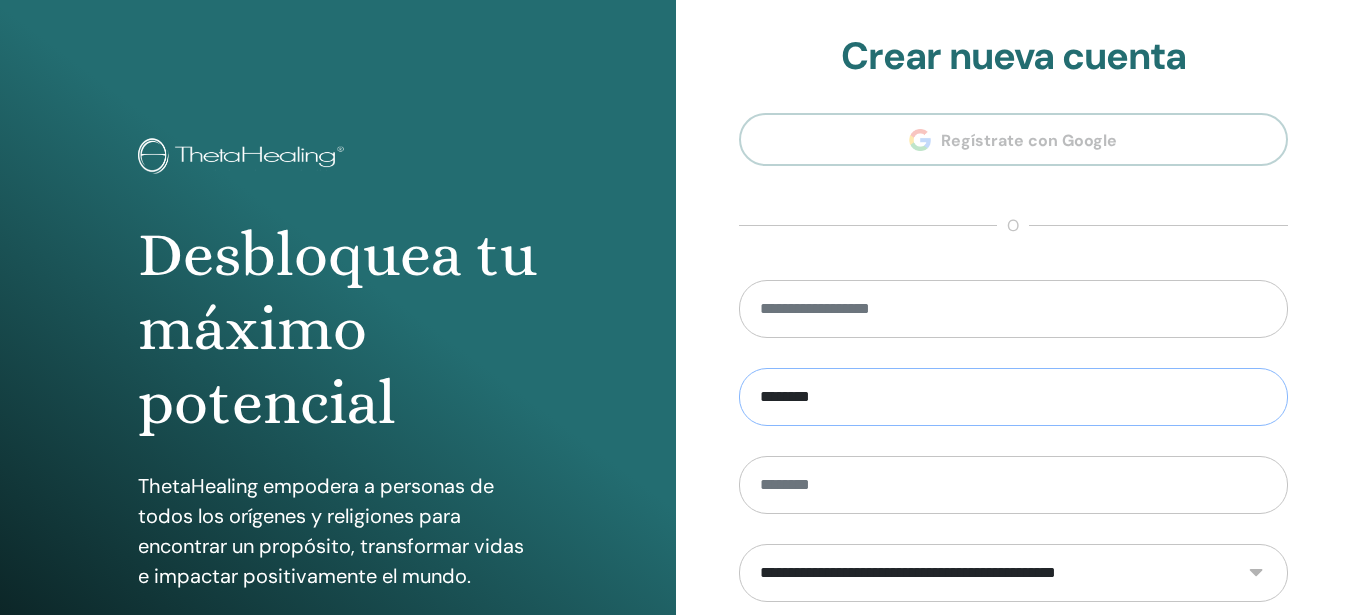 type on "*******" 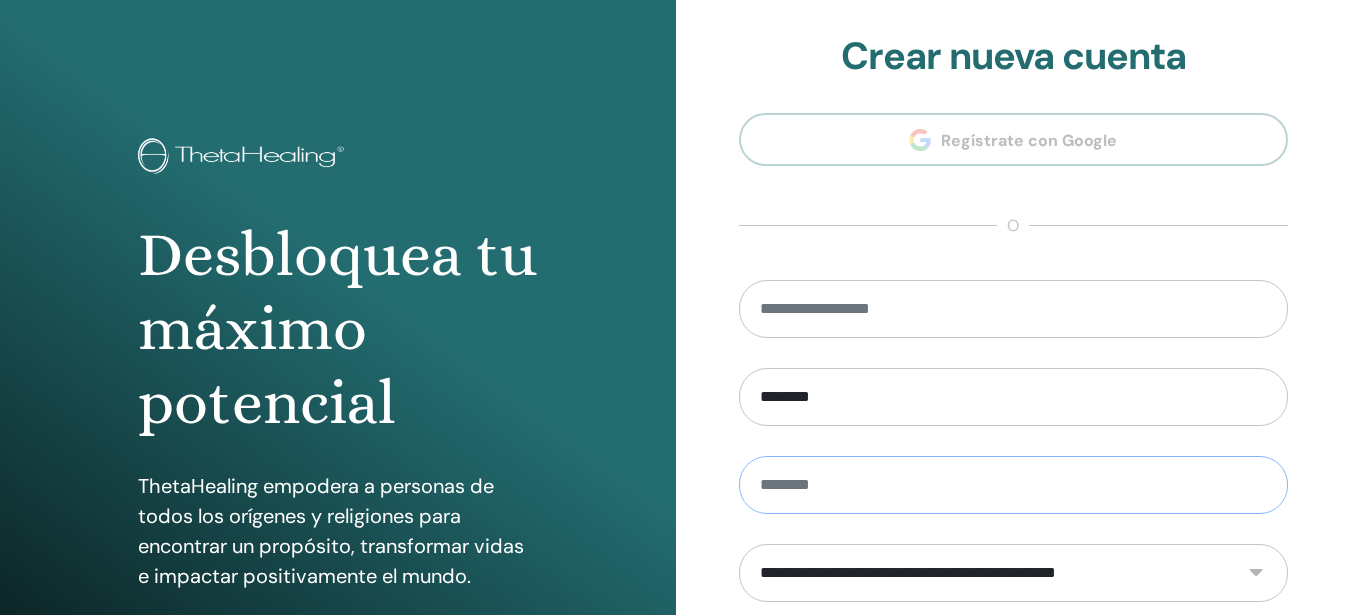 click at bounding box center [1014, 485] 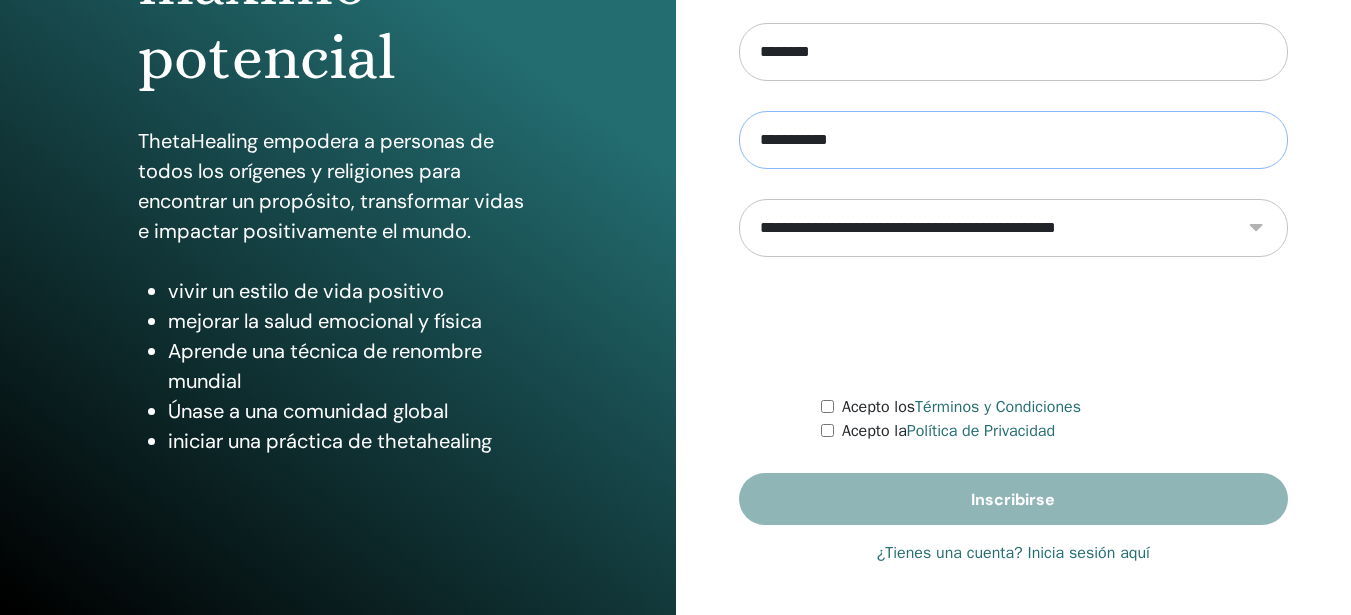 scroll, scrollTop: 343, scrollLeft: 0, axis: vertical 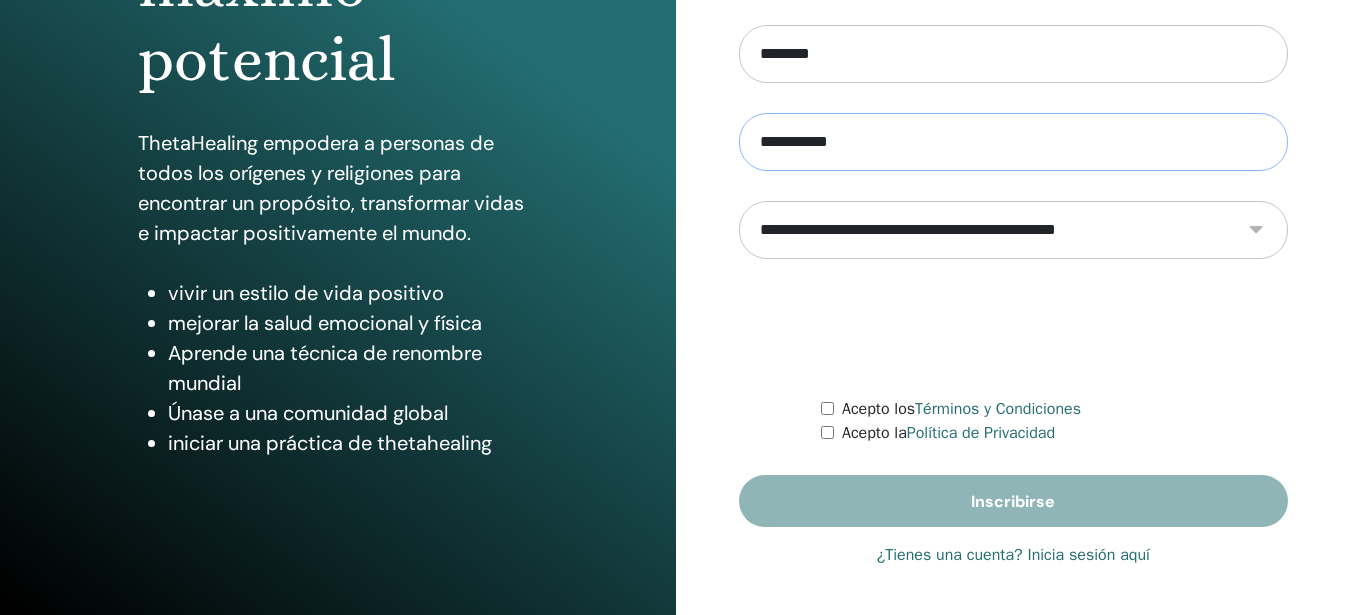 type on "**********" 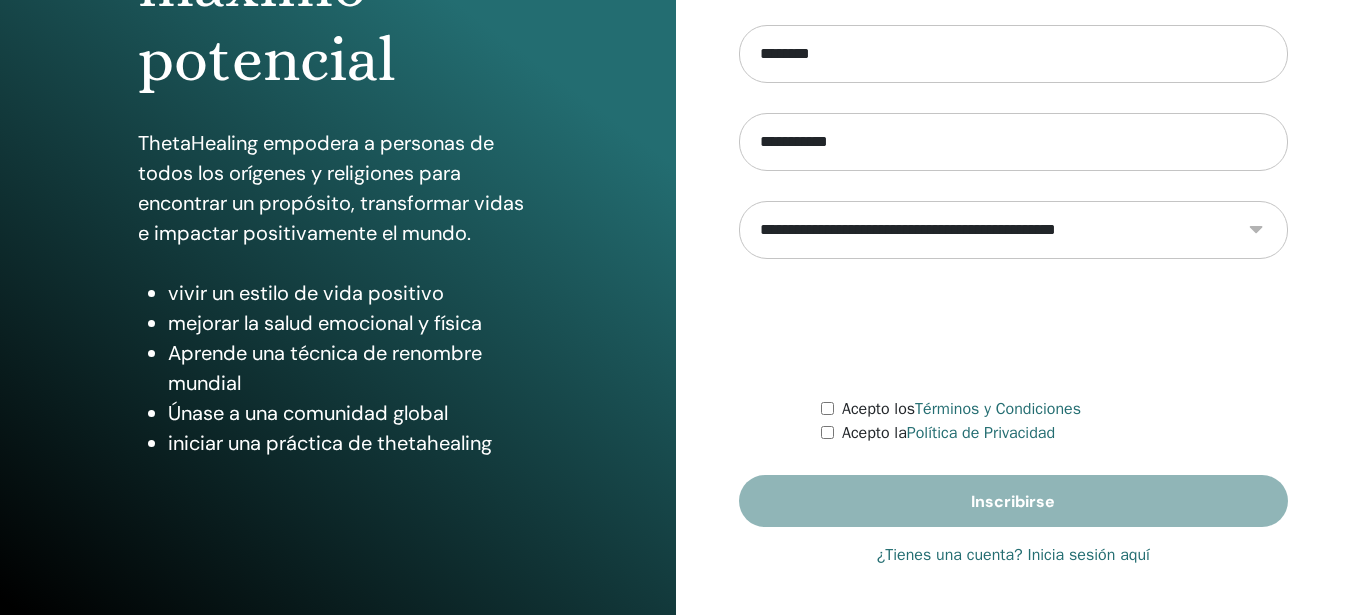 click on "**********" at bounding box center [1014, 230] 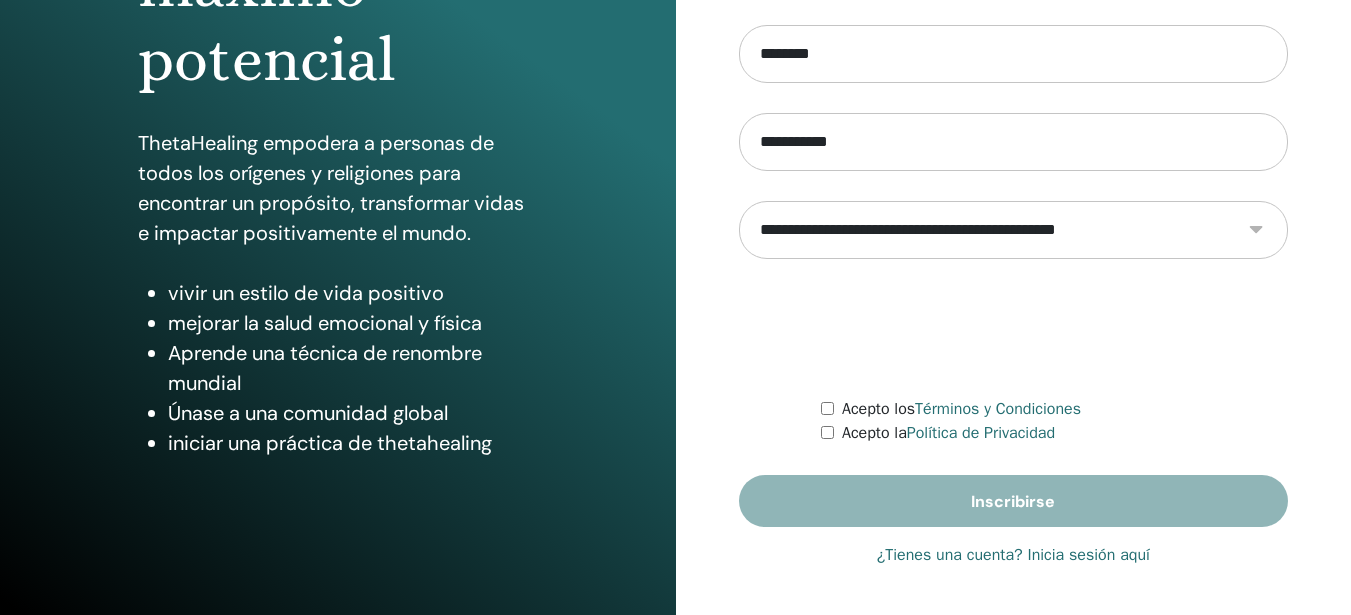 select on "***" 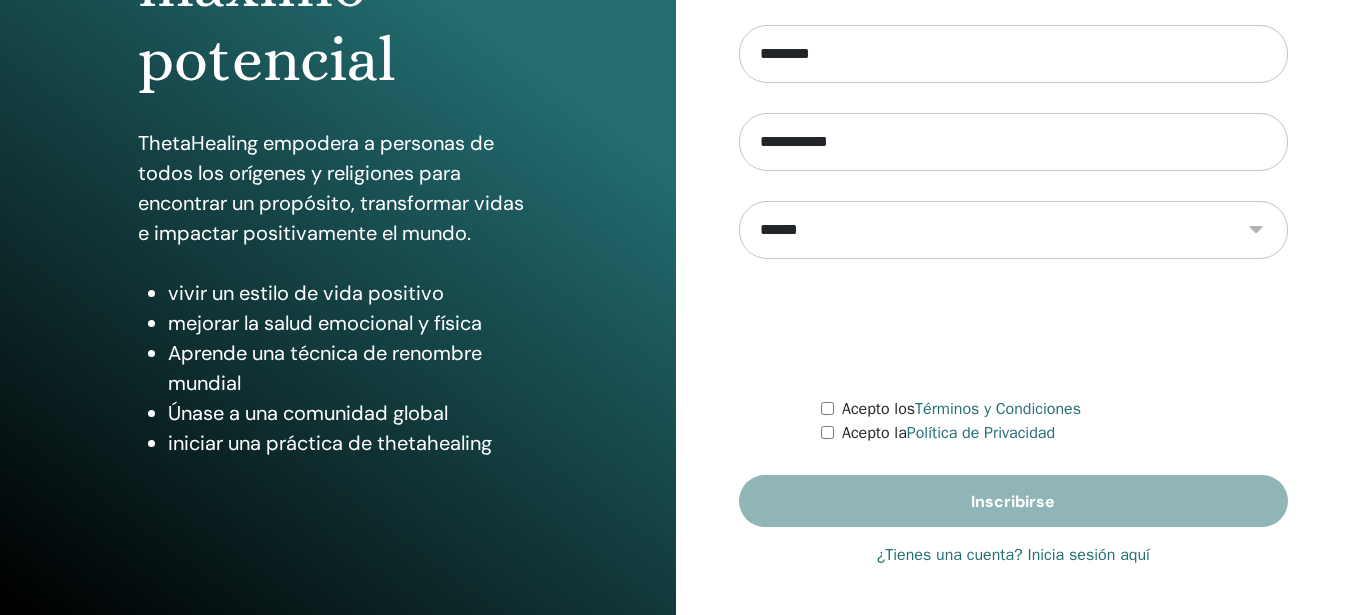 click on "**********" at bounding box center [1014, 230] 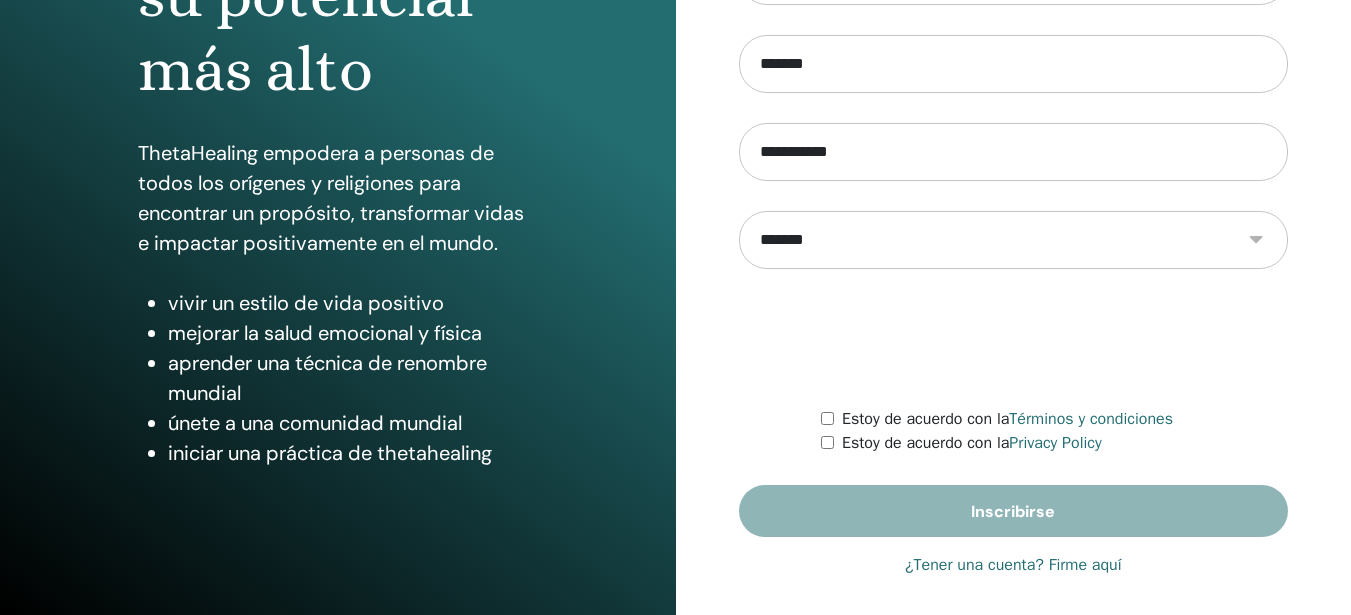 scroll, scrollTop: 345, scrollLeft: 0, axis: vertical 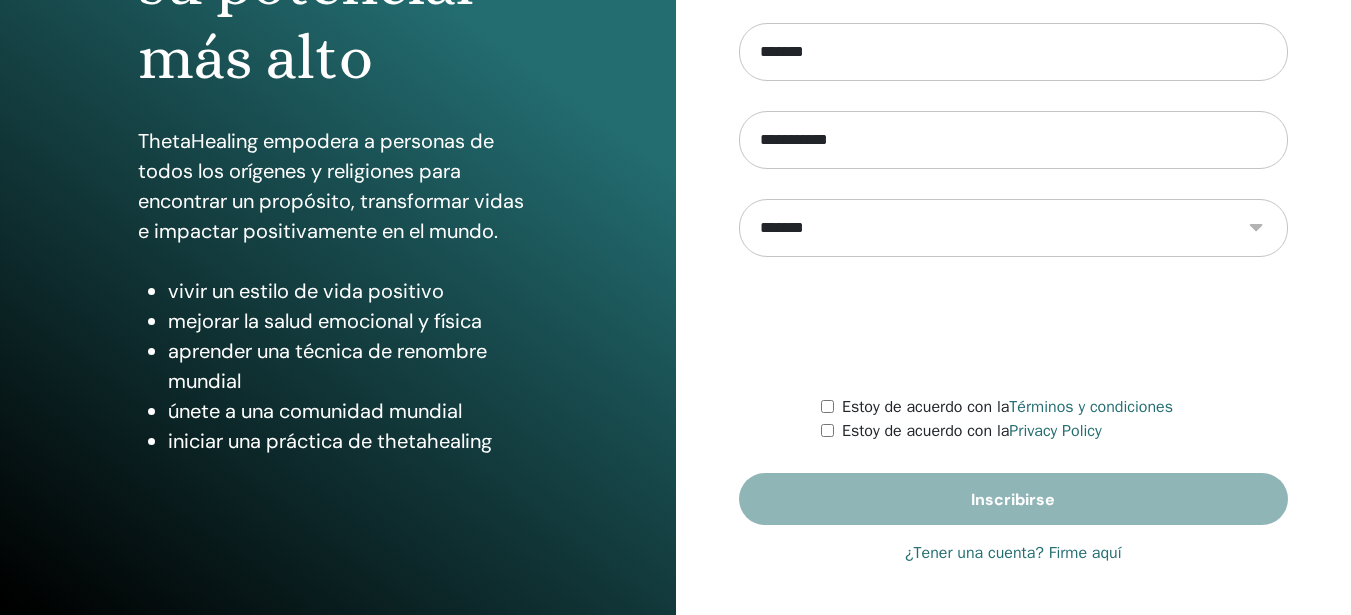 click on "**********" at bounding box center [1014, 228] 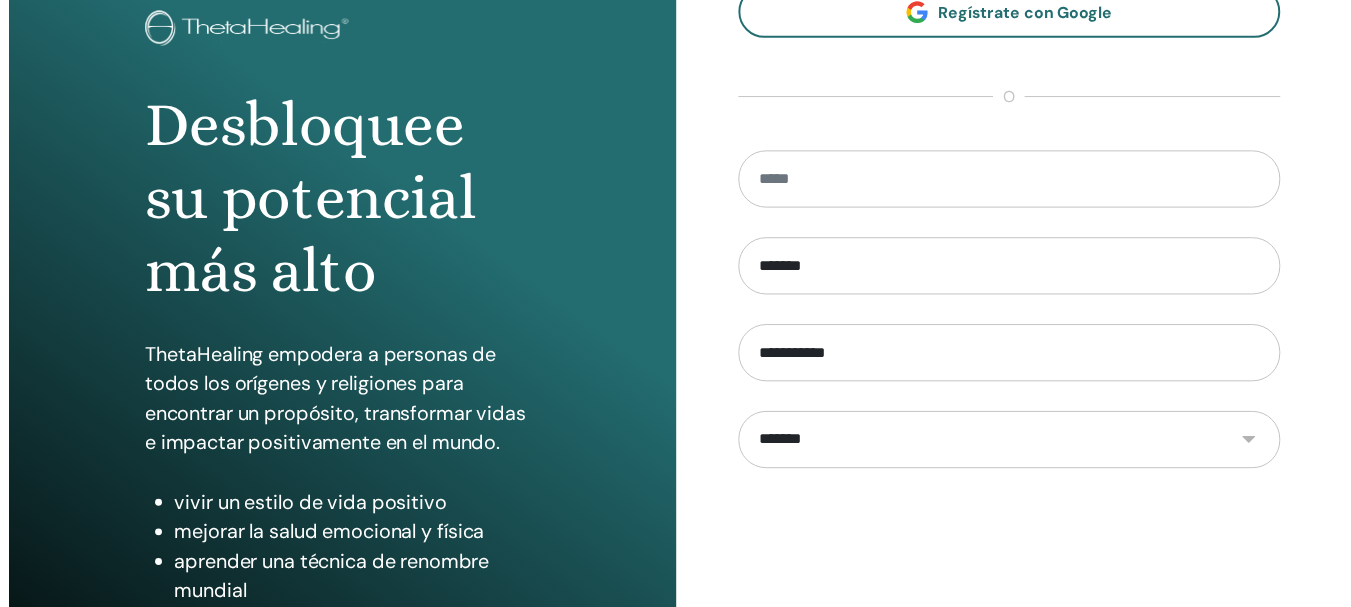 scroll, scrollTop: 130, scrollLeft: 0, axis: vertical 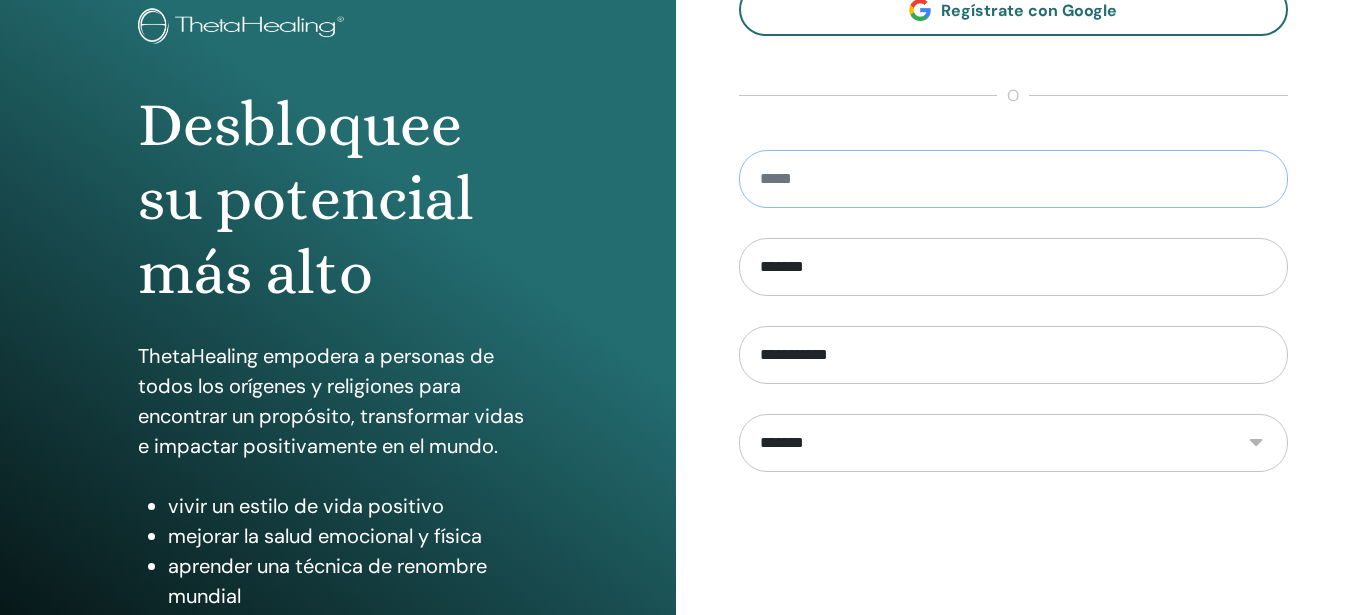 click at bounding box center (1014, 179) 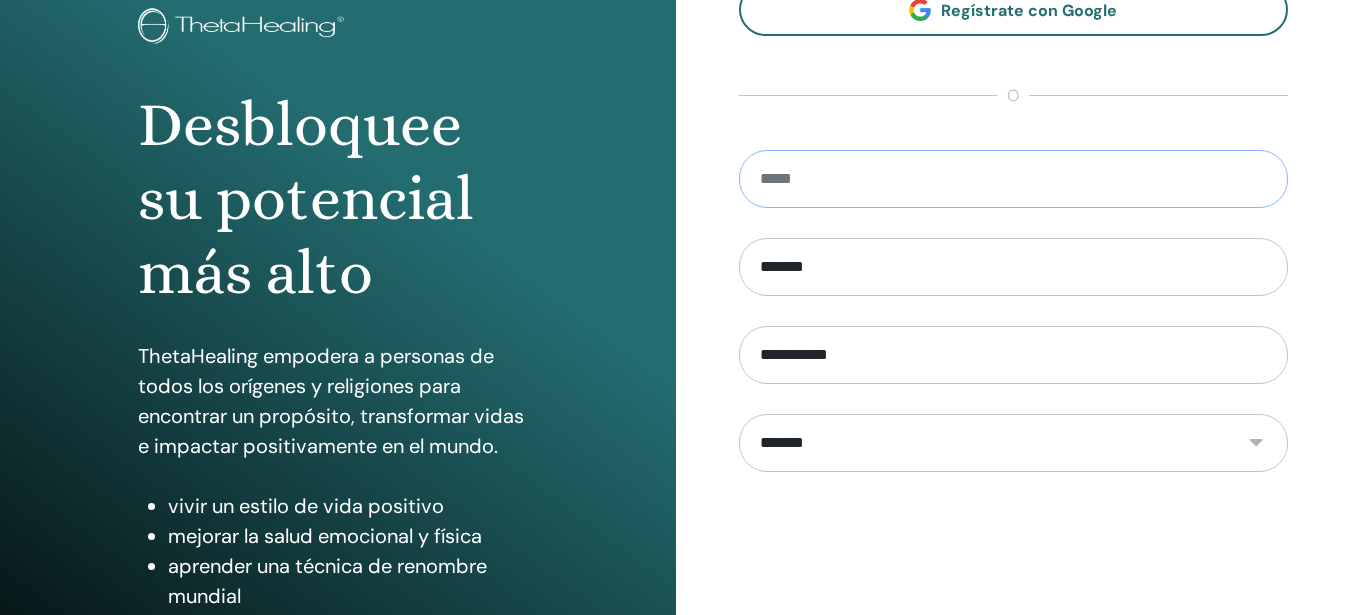 click at bounding box center (1014, 179) 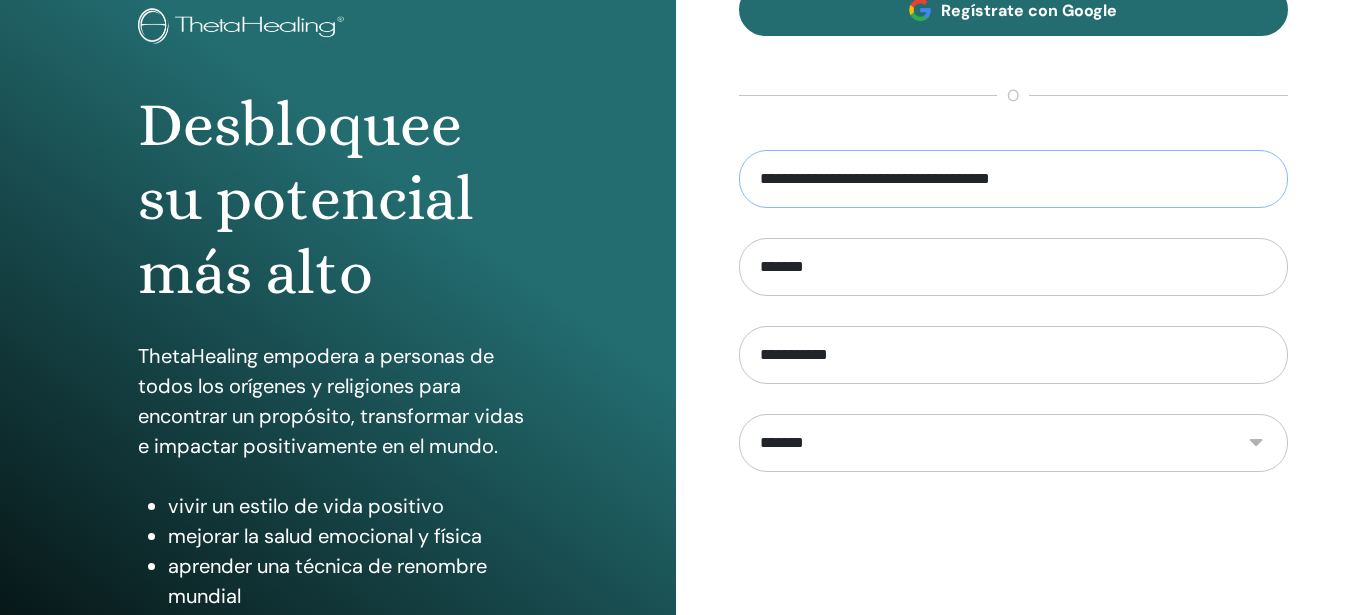 type on "**********" 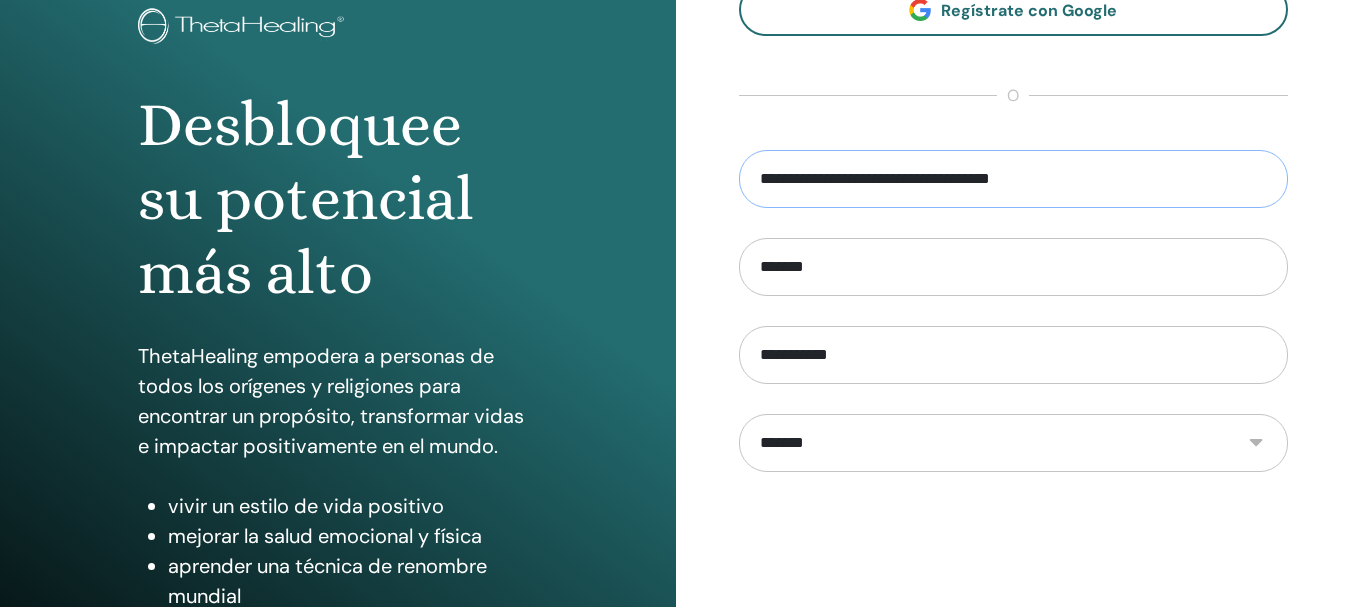drag, startPoint x: 1060, startPoint y: 197, endPoint x: 757, endPoint y: 203, distance: 303.0594 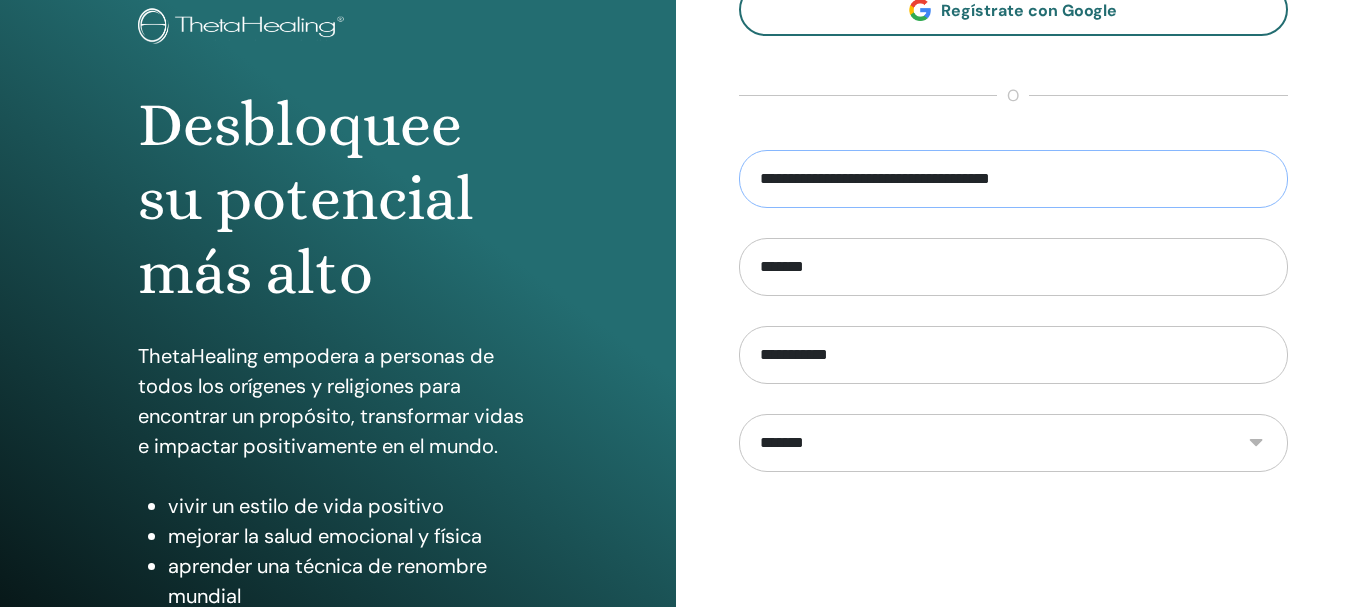 click on "**********" at bounding box center (1014, 179) 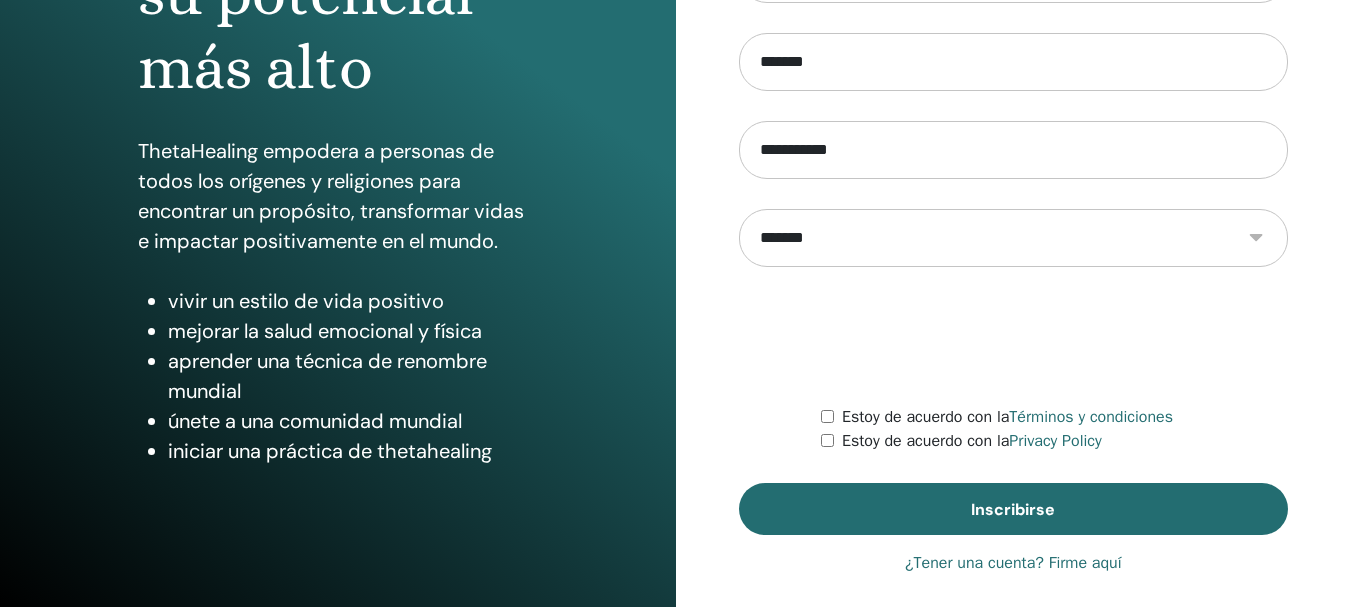 scroll, scrollTop: 353, scrollLeft: 0, axis: vertical 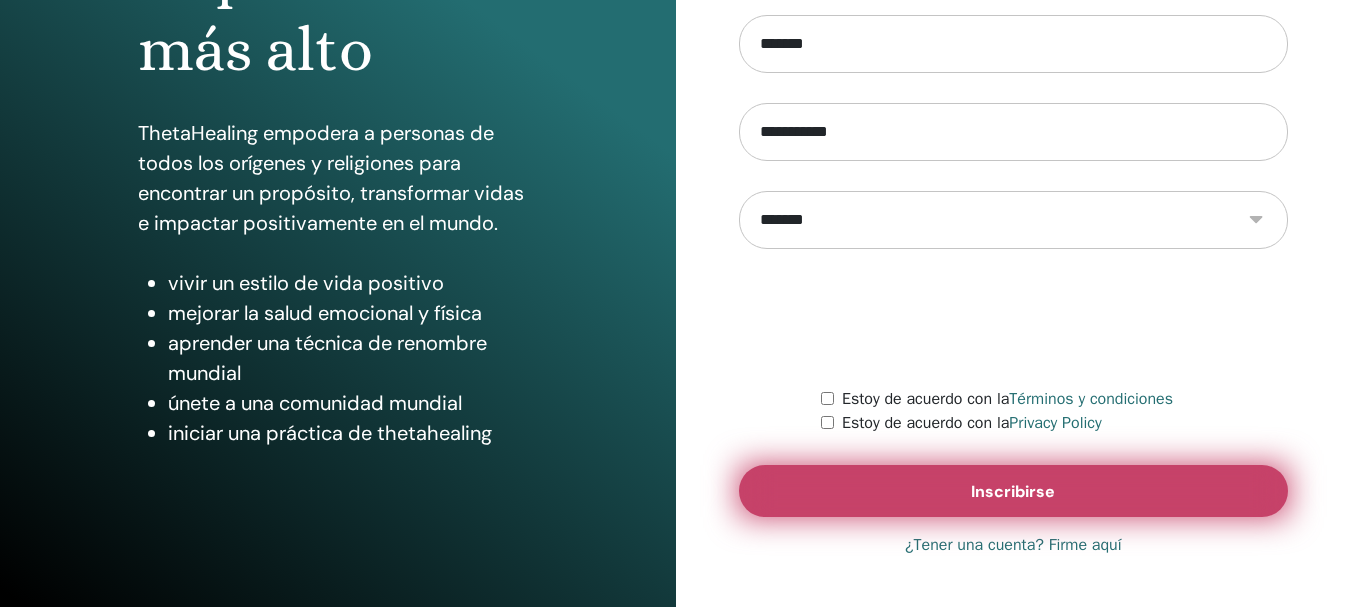 click on "Inscribirse" at bounding box center [1014, 491] 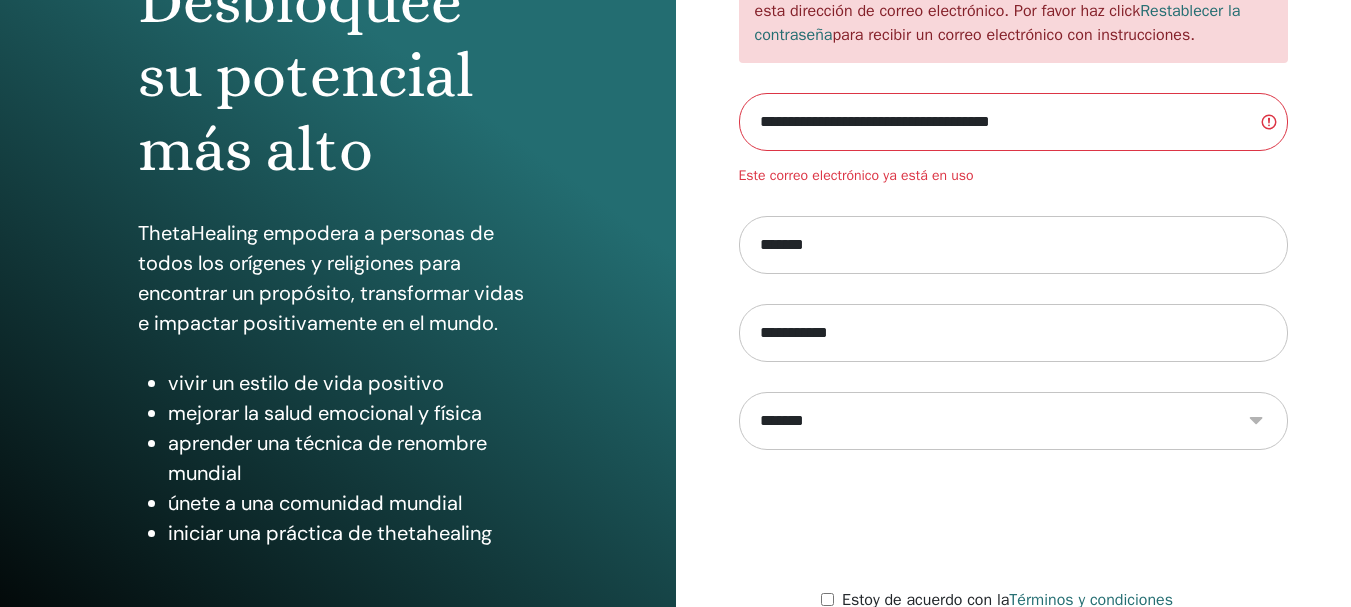 scroll, scrollTop: 0, scrollLeft: 0, axis: both 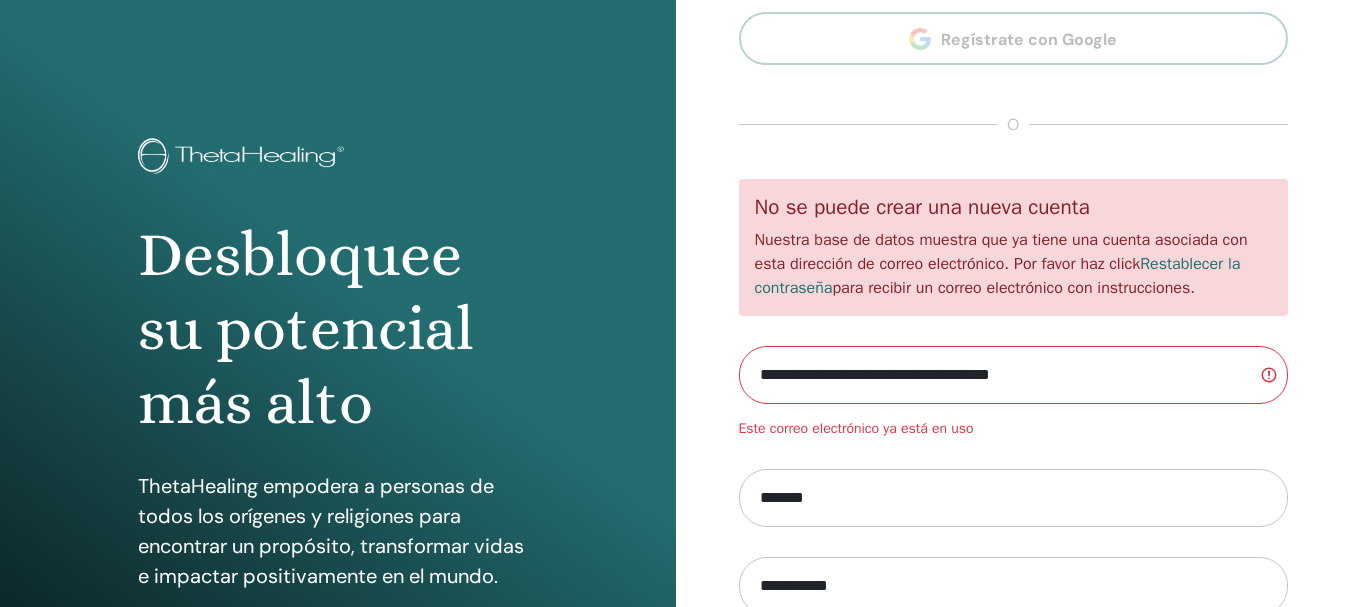 click on "Desbloquee su potencial más alto" at bounding box center [338, 329] 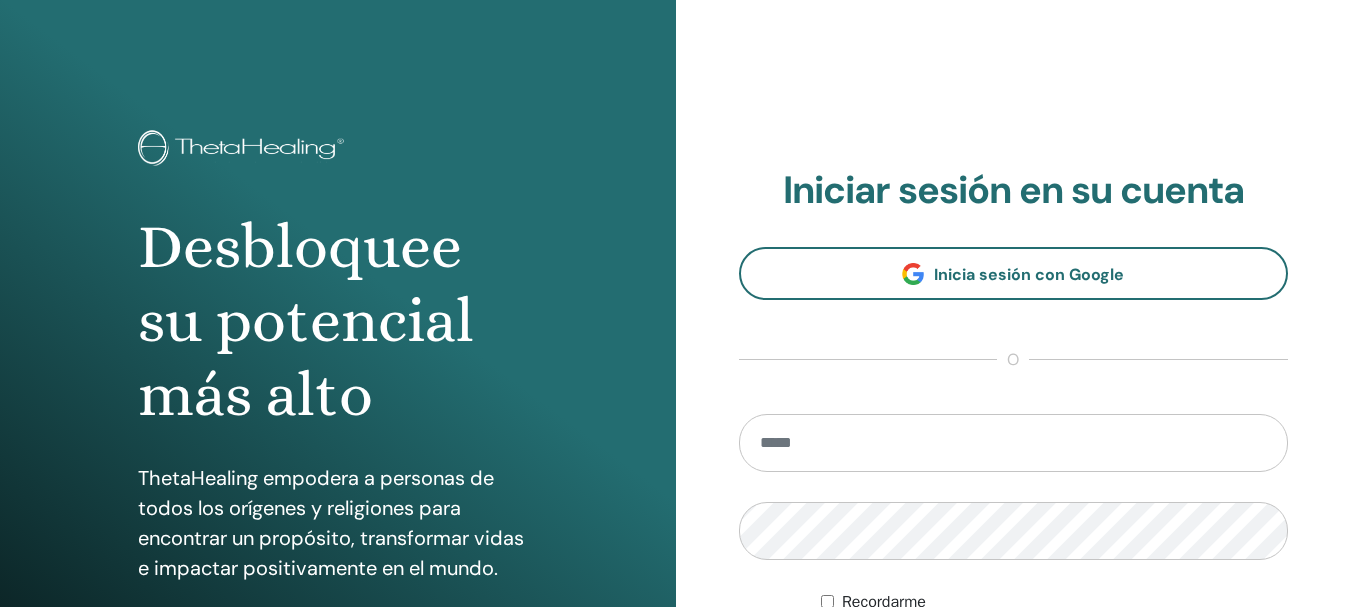 scroll, scrollTop: 0, scrollLeft: 0, axis: both 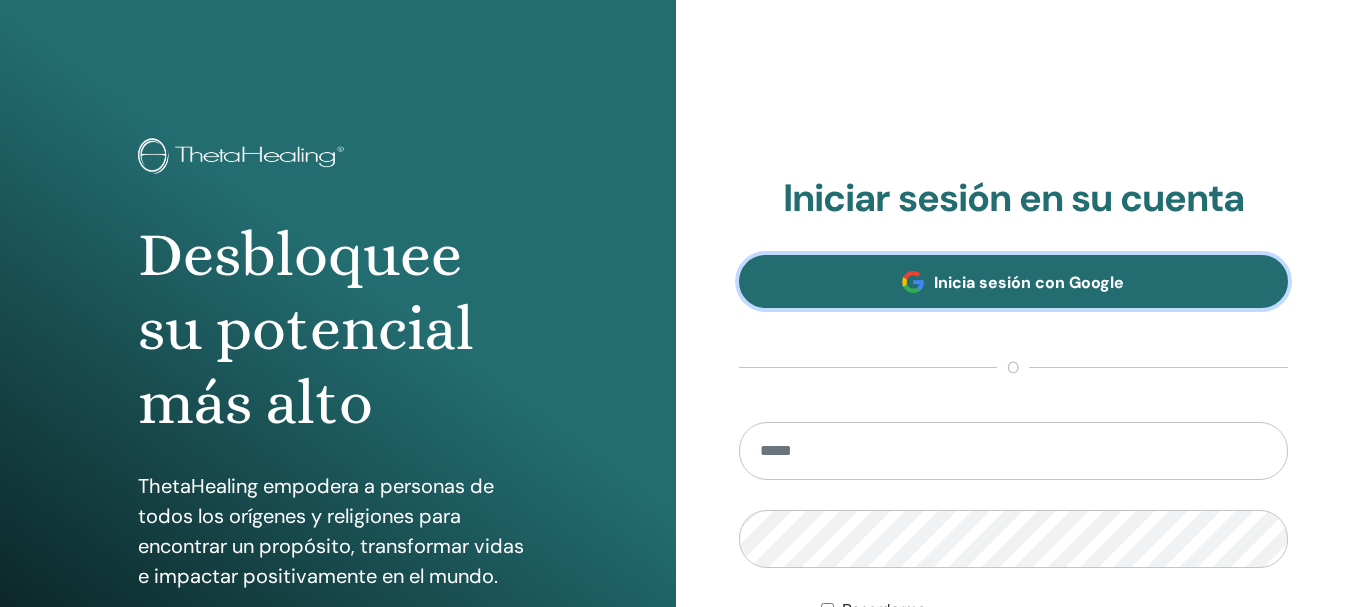 click on "Inicia sesión con Google" at bounding box center [1029, 282] 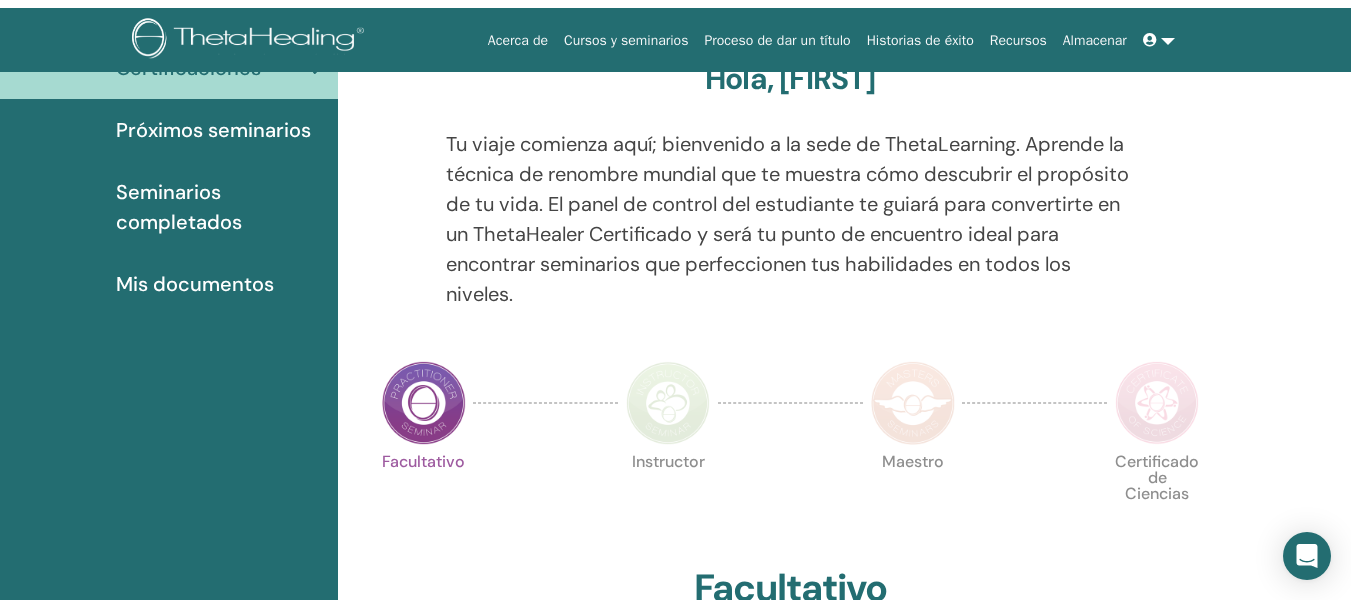 scroll, scrollTop: 0, scrollLeft: 0, axis: both 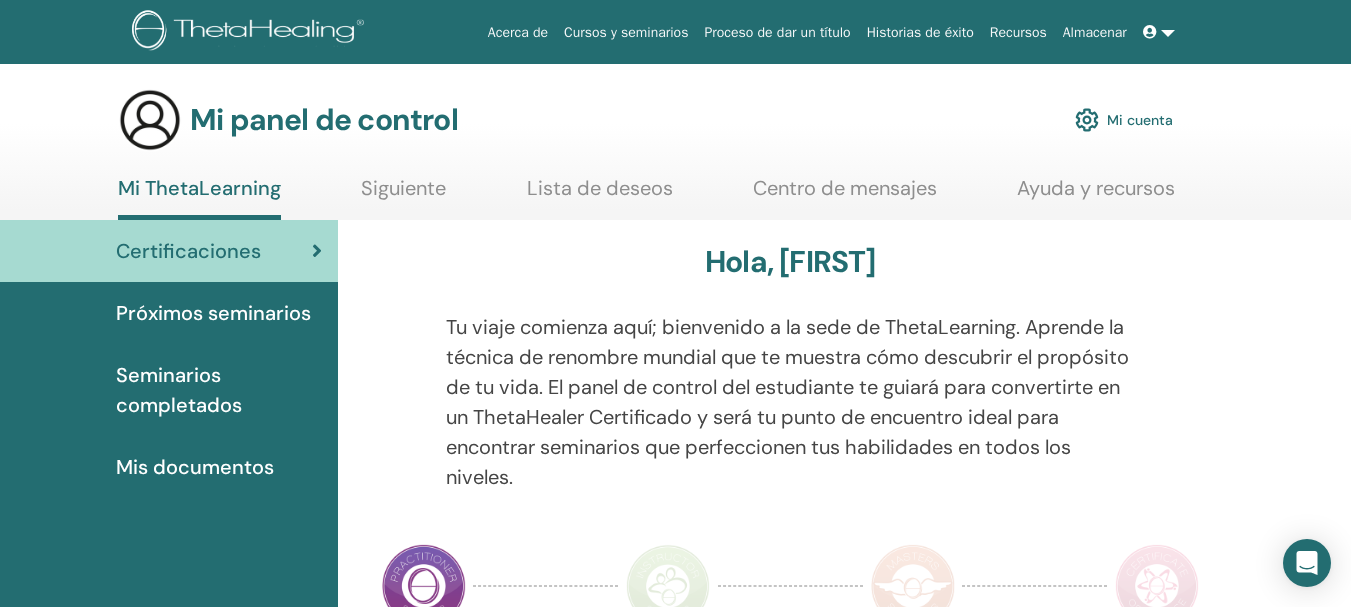 click on "Mis documentos" at bounding box center (195, 467) 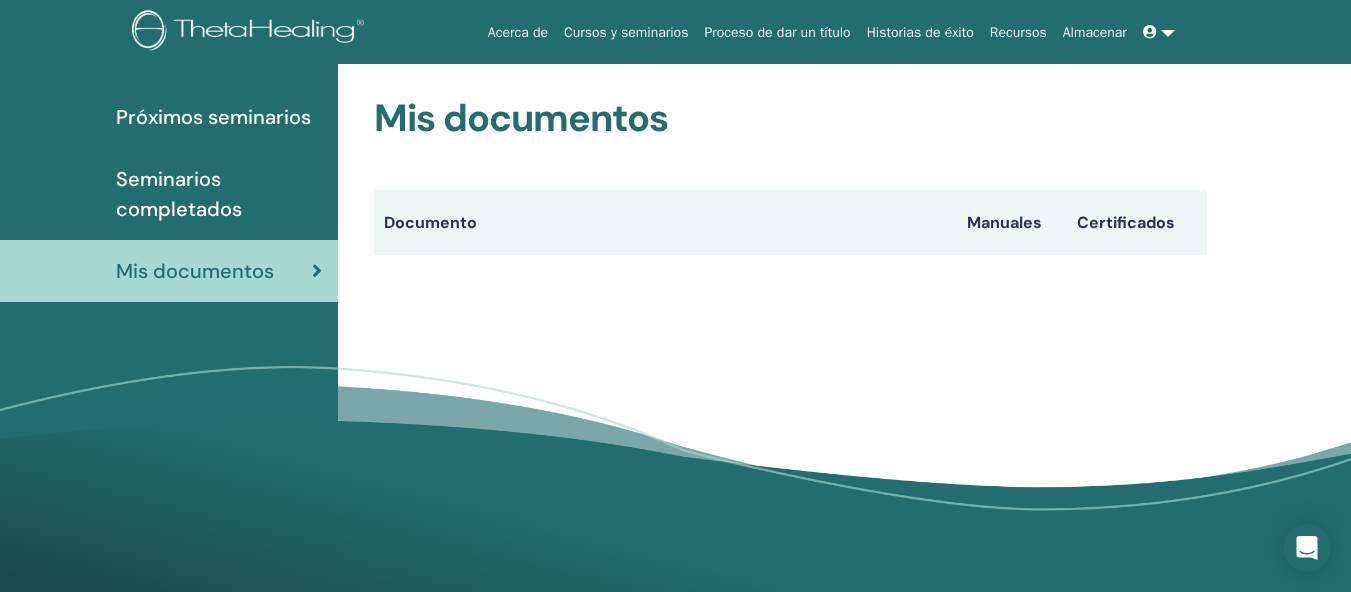 scroll, scrollTop: 206, scrollLeft: 0, axis: vertical 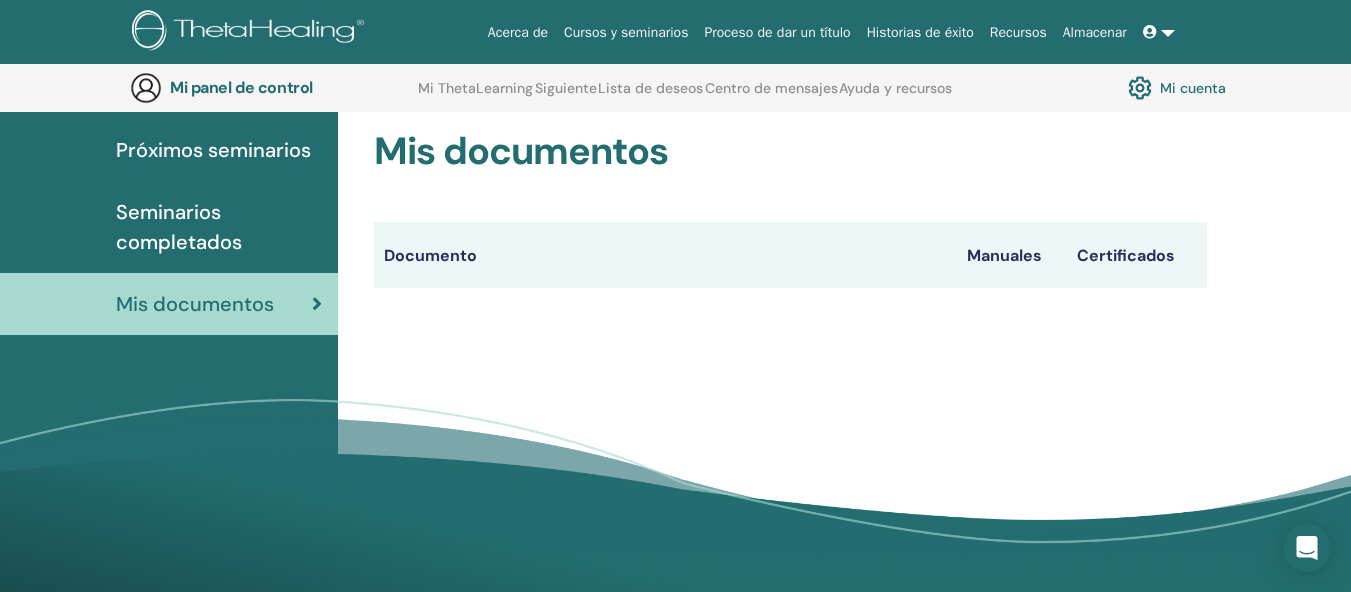 click on "Certificados" at bounding box center (1126, 255) 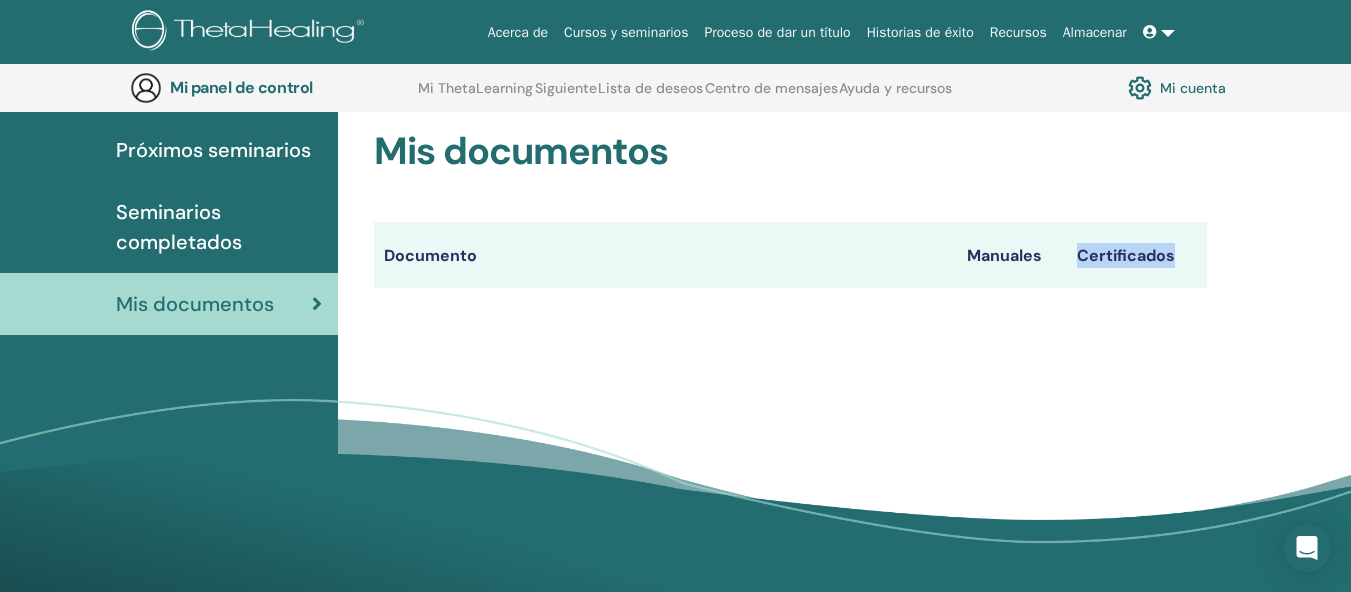 click on "Certificados" at bounding box center [1126, 255] 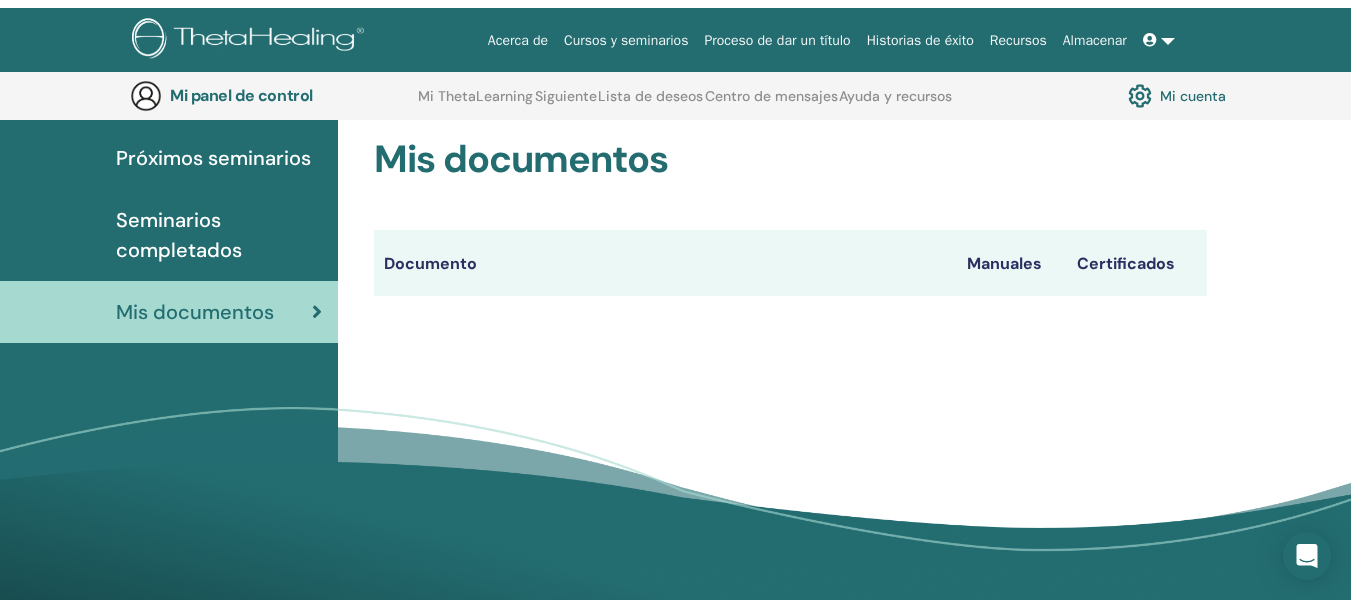 scroll, scrollTop: 0, scrollLeft: 0, axis: both 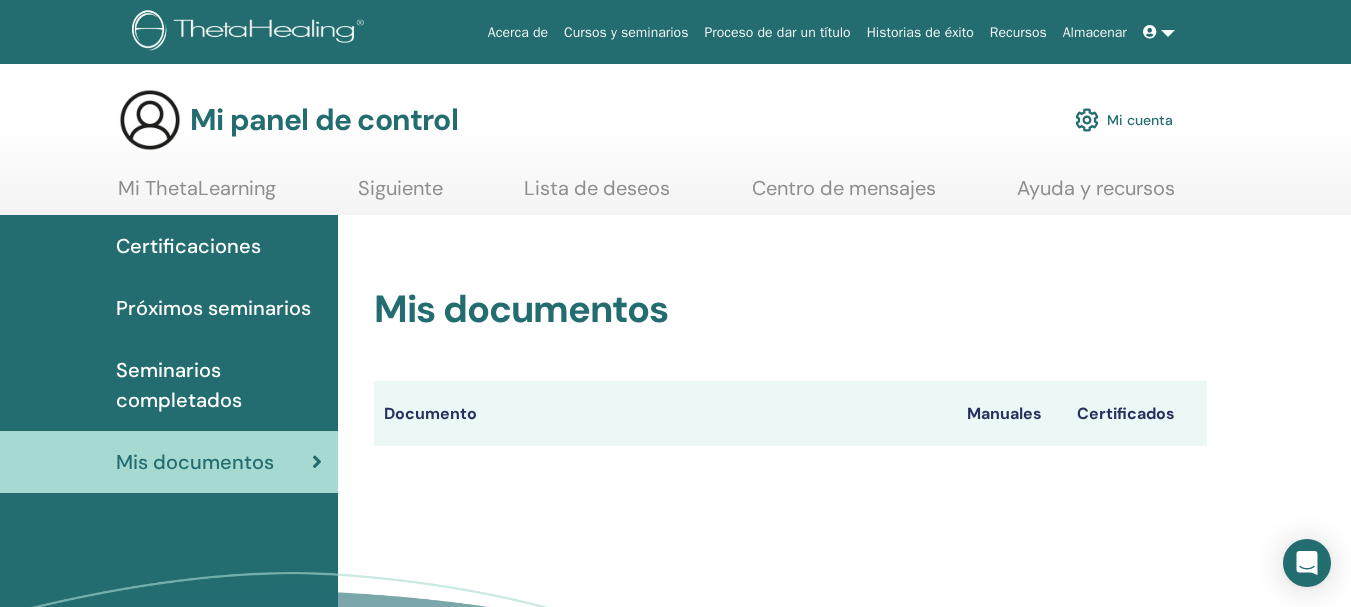 click on "Mi cuenta" at bounding box center [1140, 121] 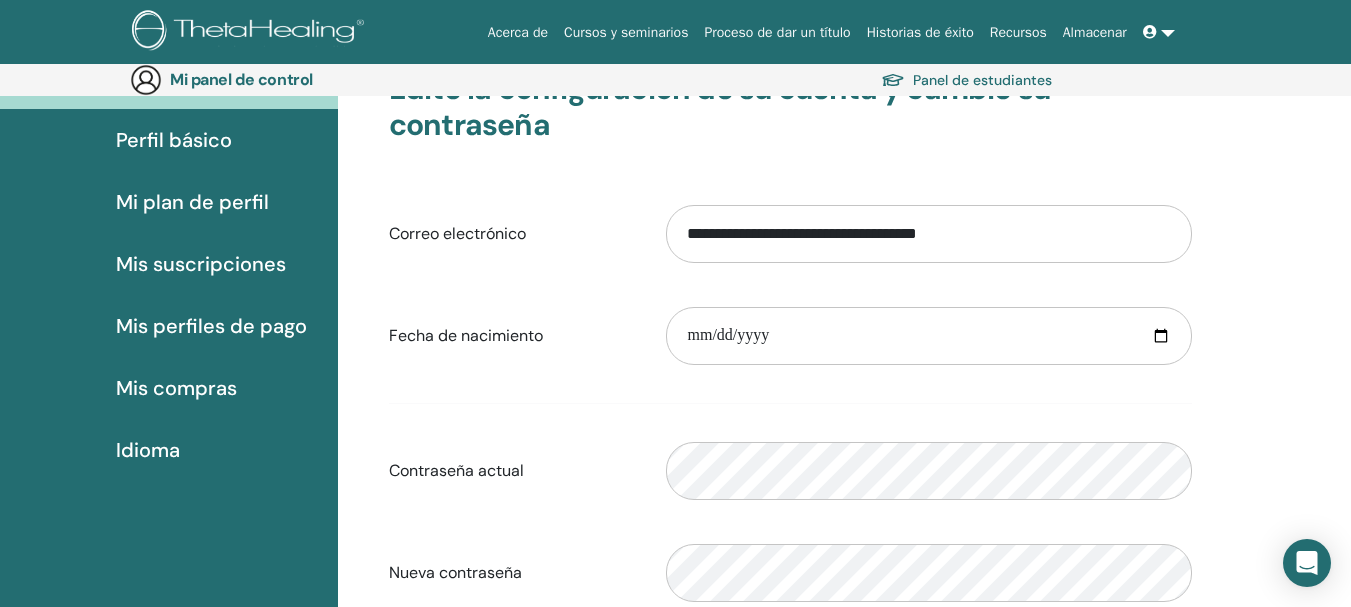 scroll, scrollTop: 185, scrollLeft: 0, axis: vertical 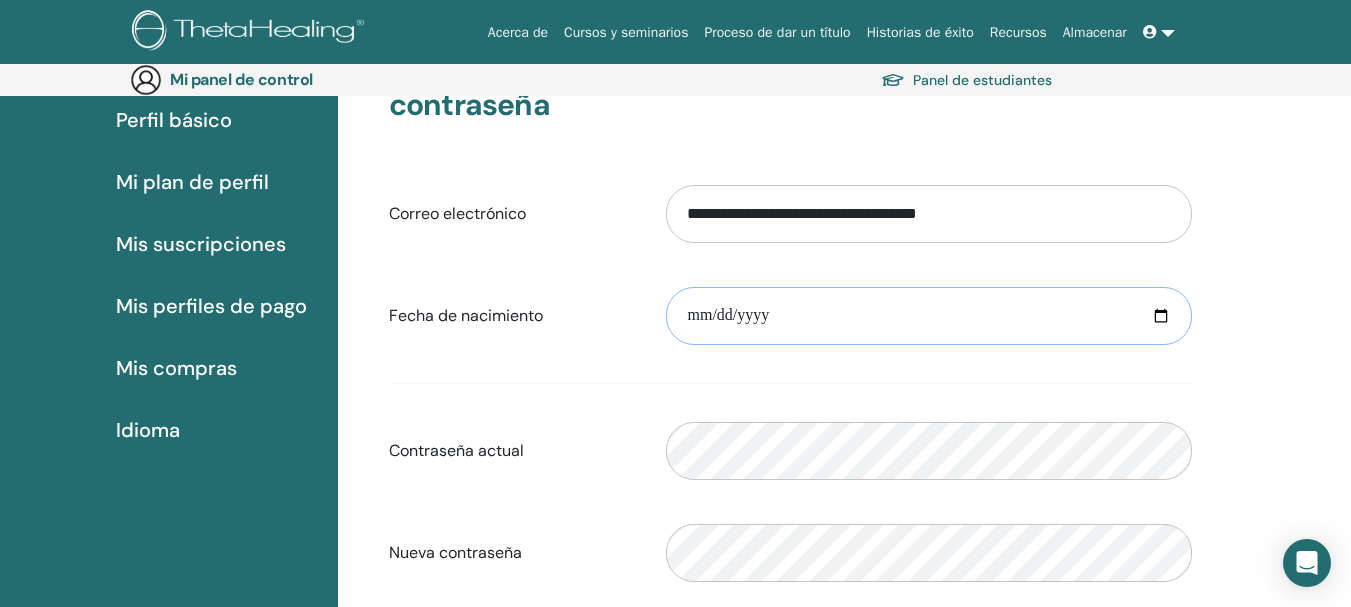 click at bounding box center (929, 316) 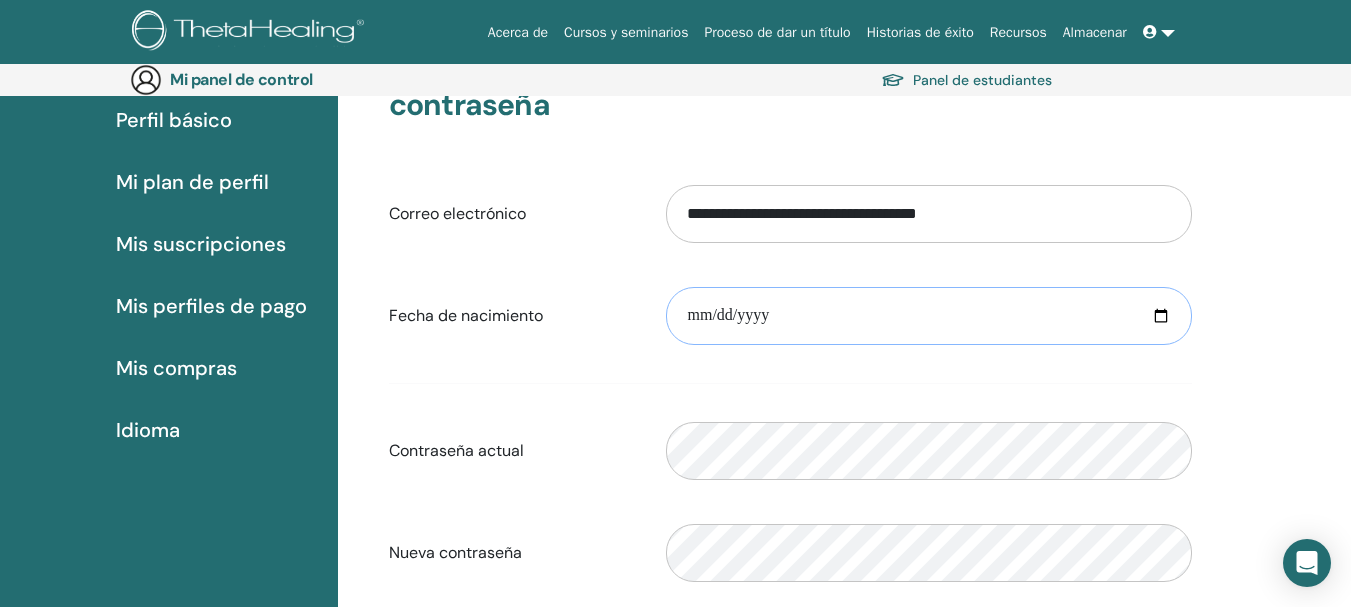click at bounding box center [929, 316] 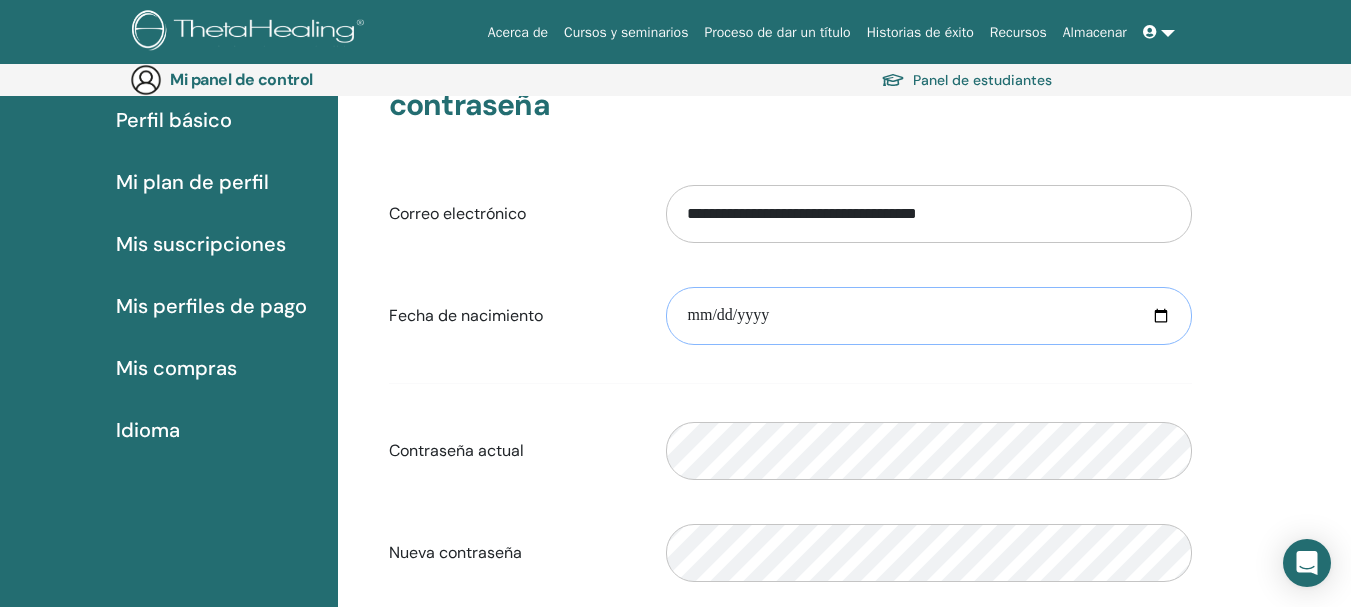 type on "**********" 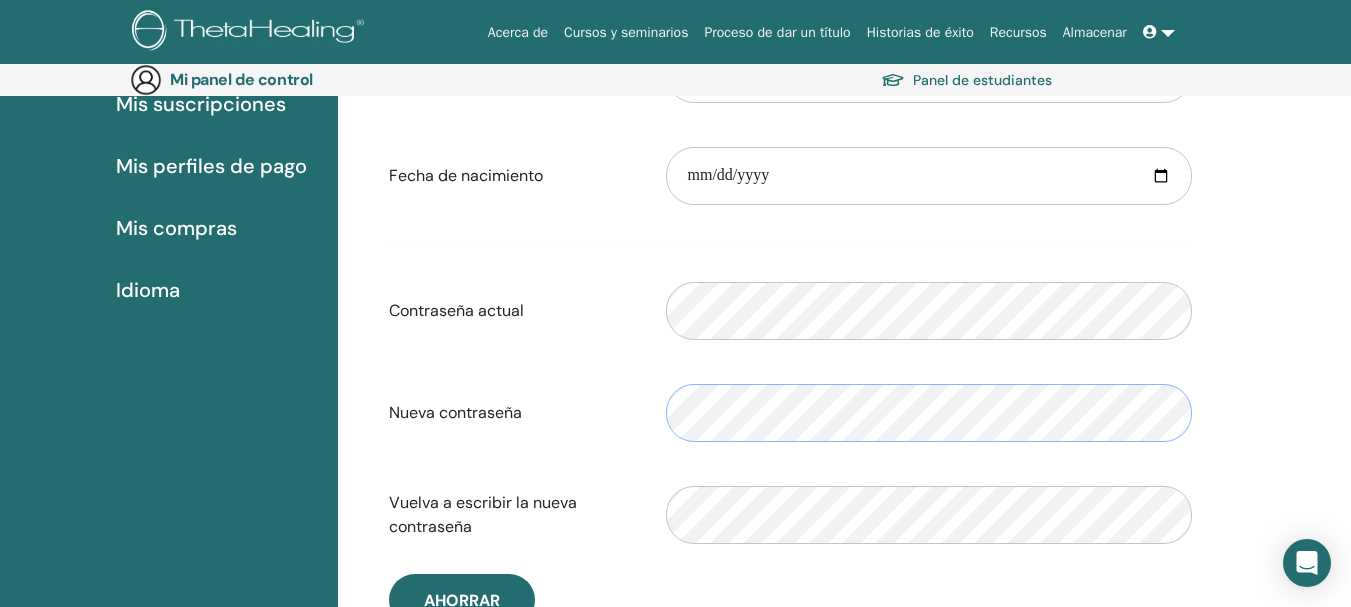 scroll, scrollTop: 322, scrollLeft: 0, axis: vertical 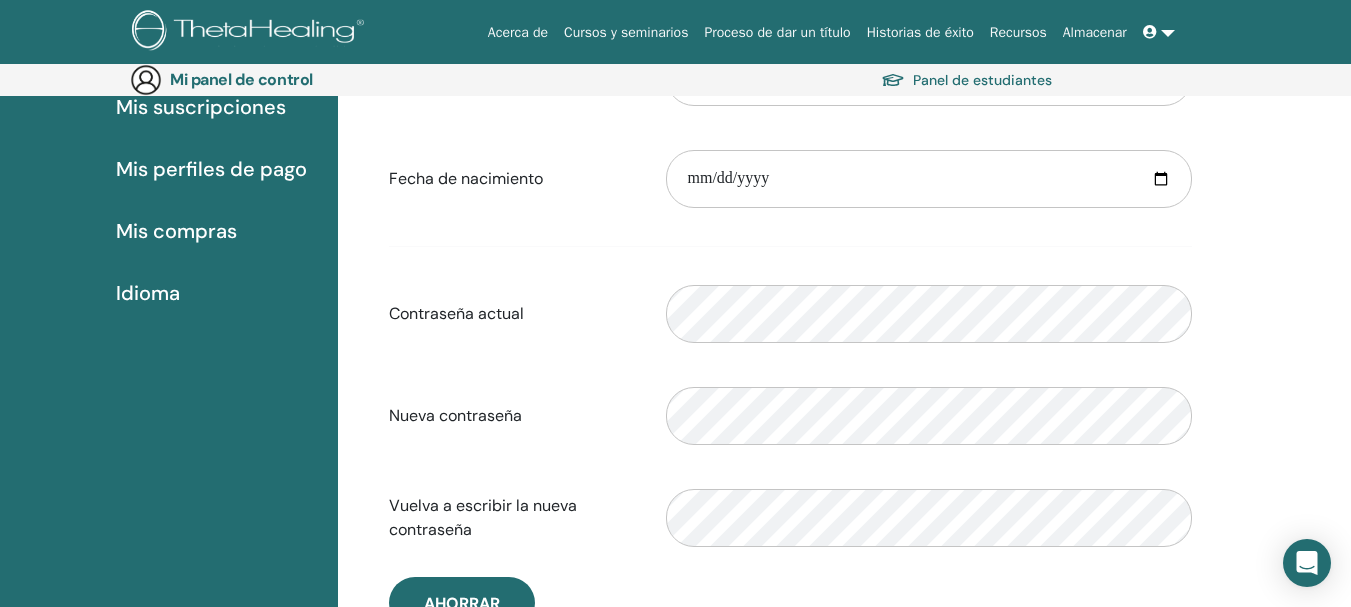 click on "Mis compras" at bounding box center (176, 231) 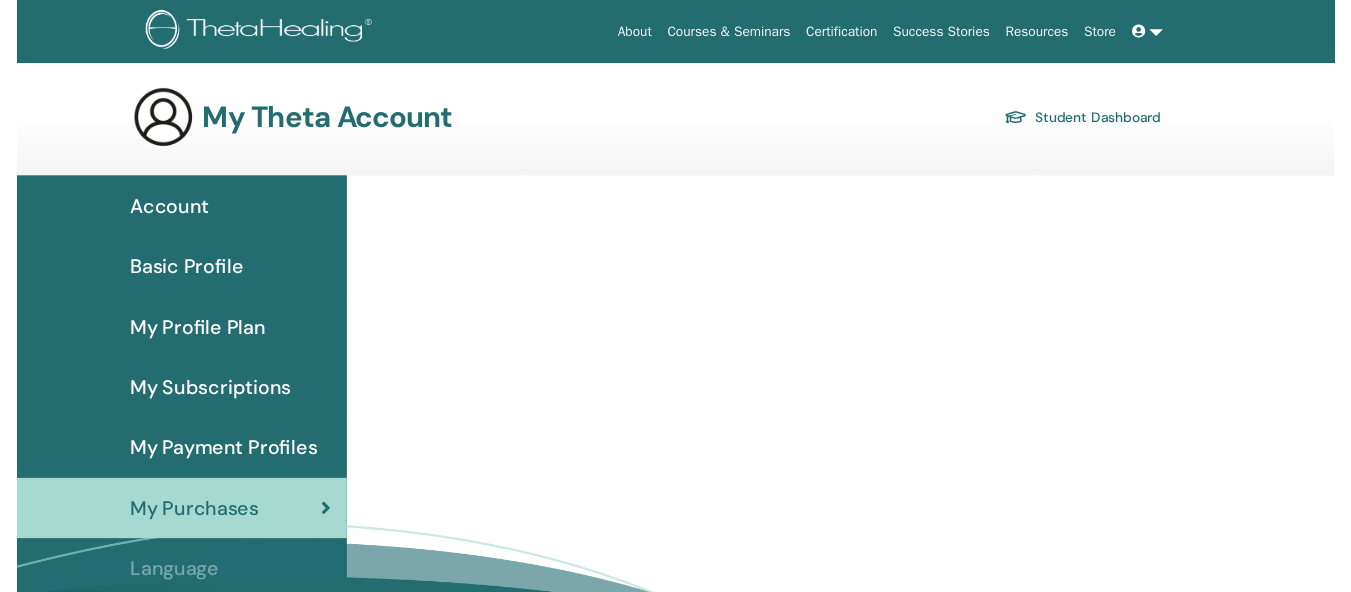 scroll, scrollTop: 0, scrollLeft: 0, axis: both 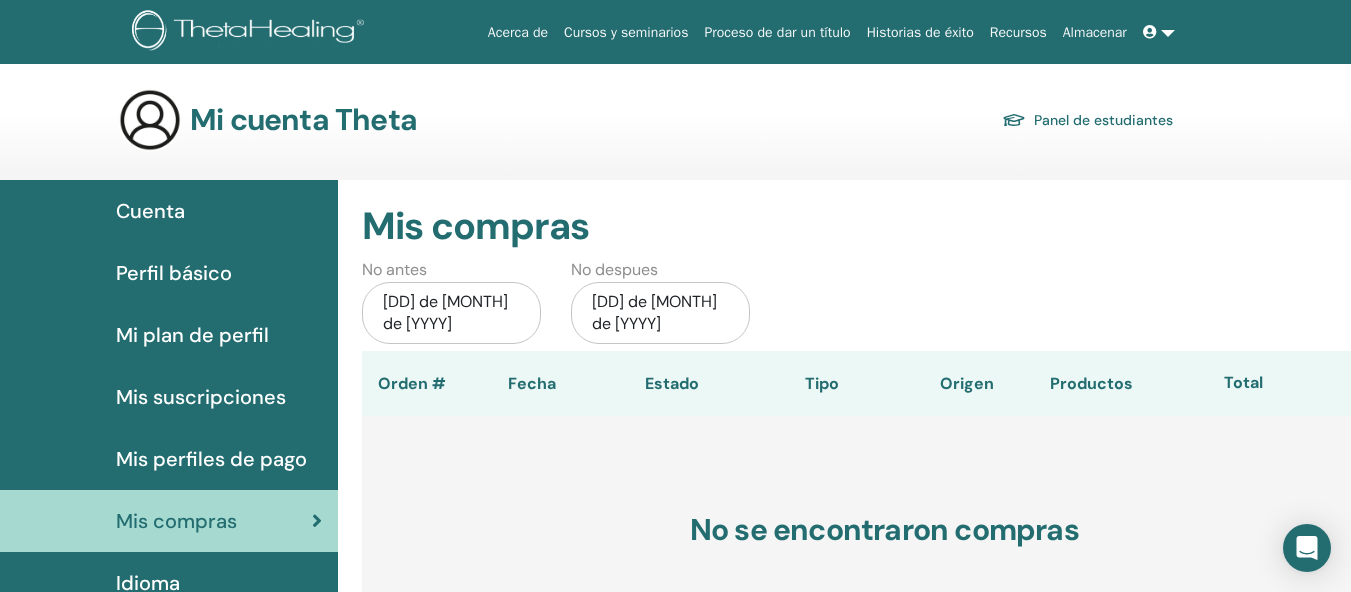 click on "Proceso de dar un título" at bounding box center [777, 32] 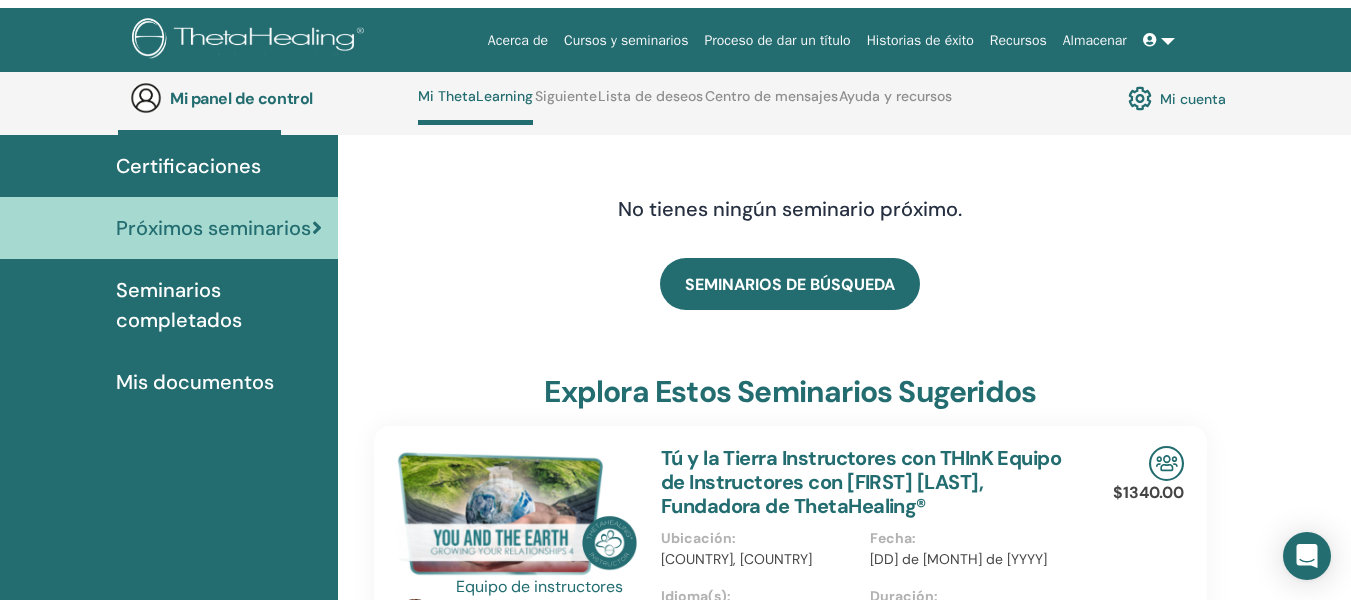 scroll, scrollTop: 10, scrollLeft: 0, axis: vertical 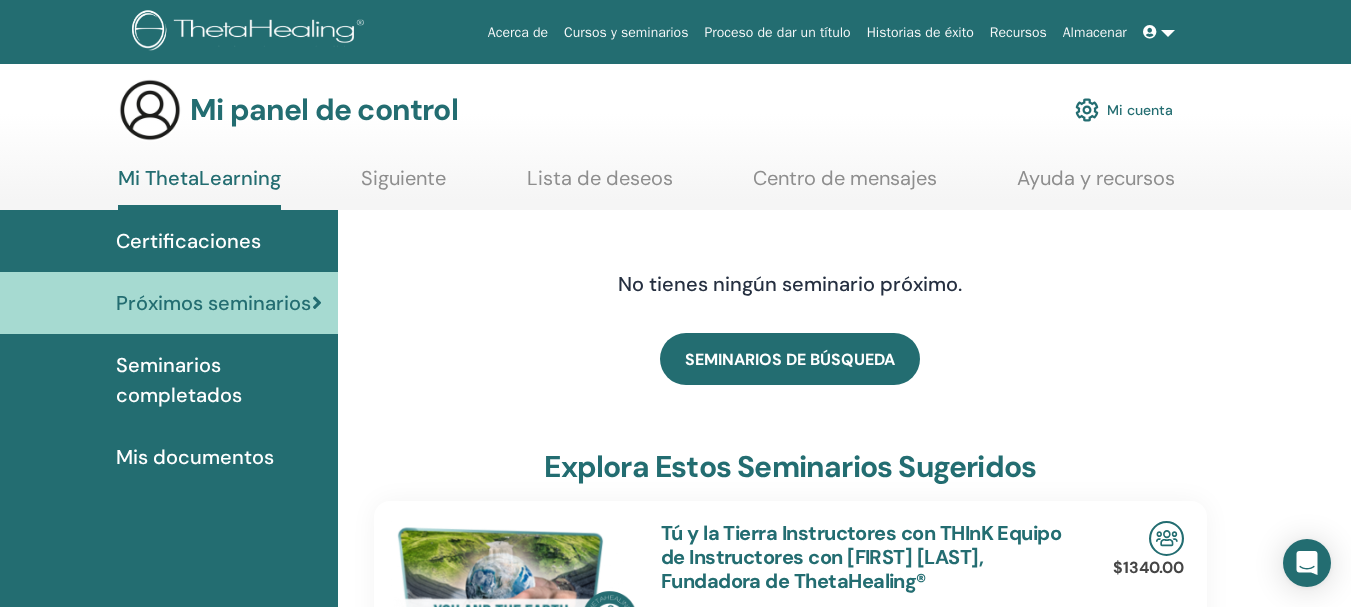 click on "Certificaciones" at bounding box center [188, 241] 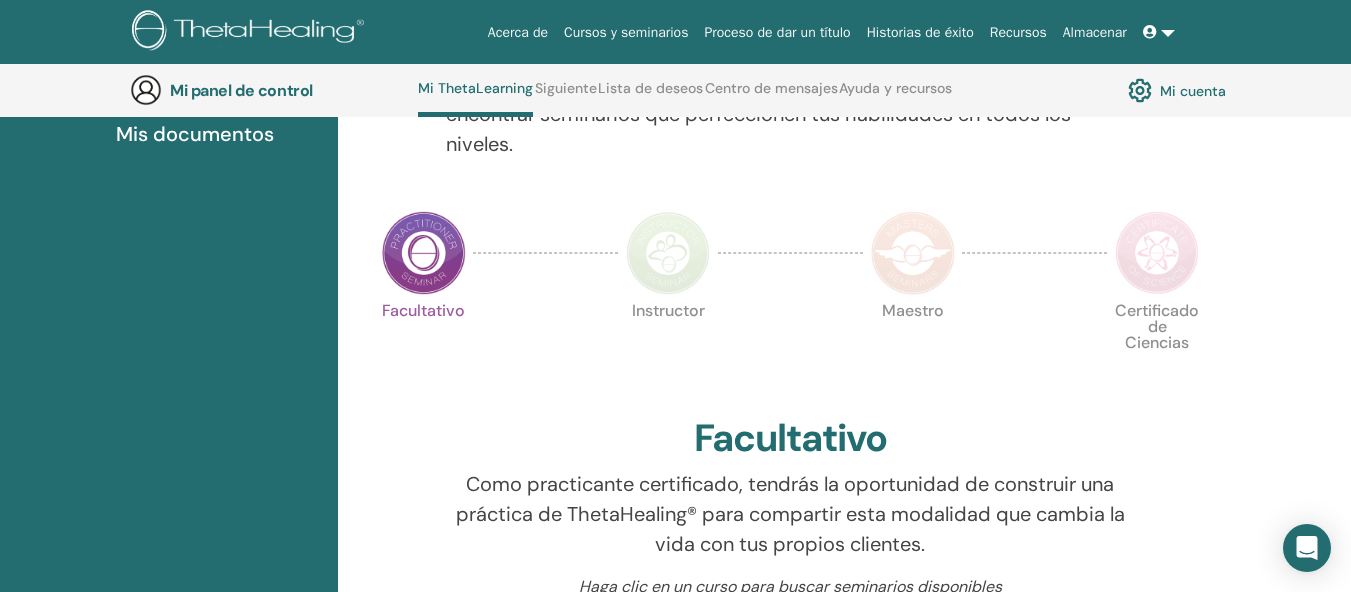scroll, scrollTop: 391, scrollLeft: 0, axis: vertical 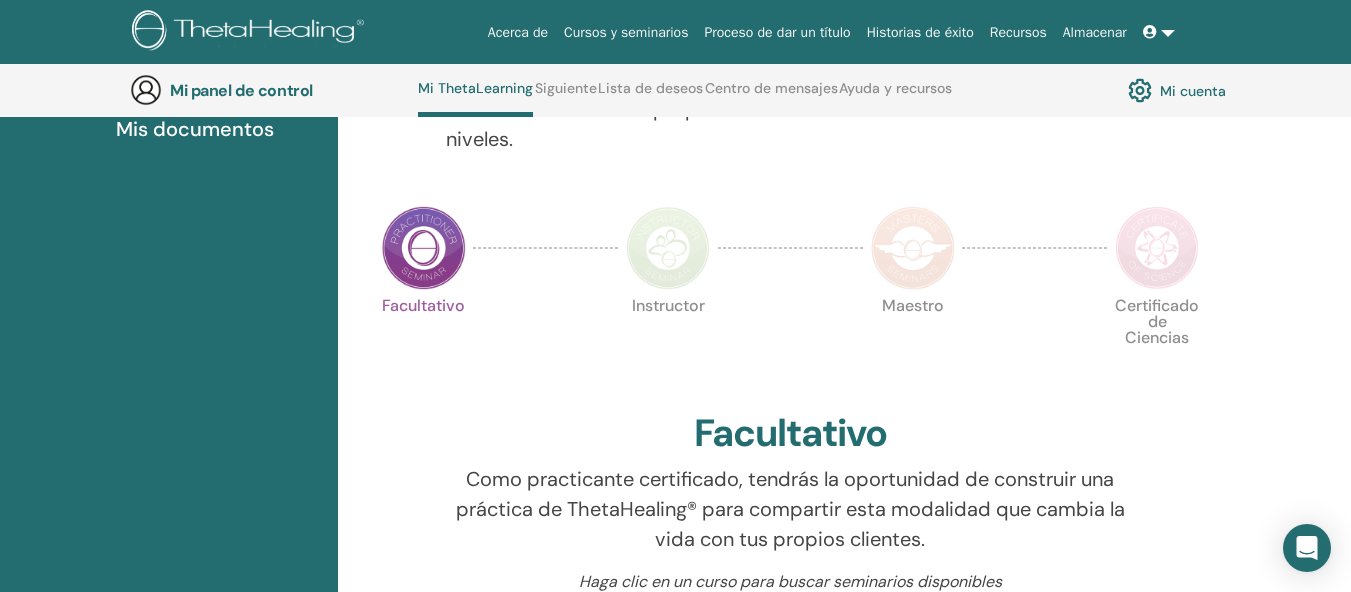 click at bounding box center (424, 248) 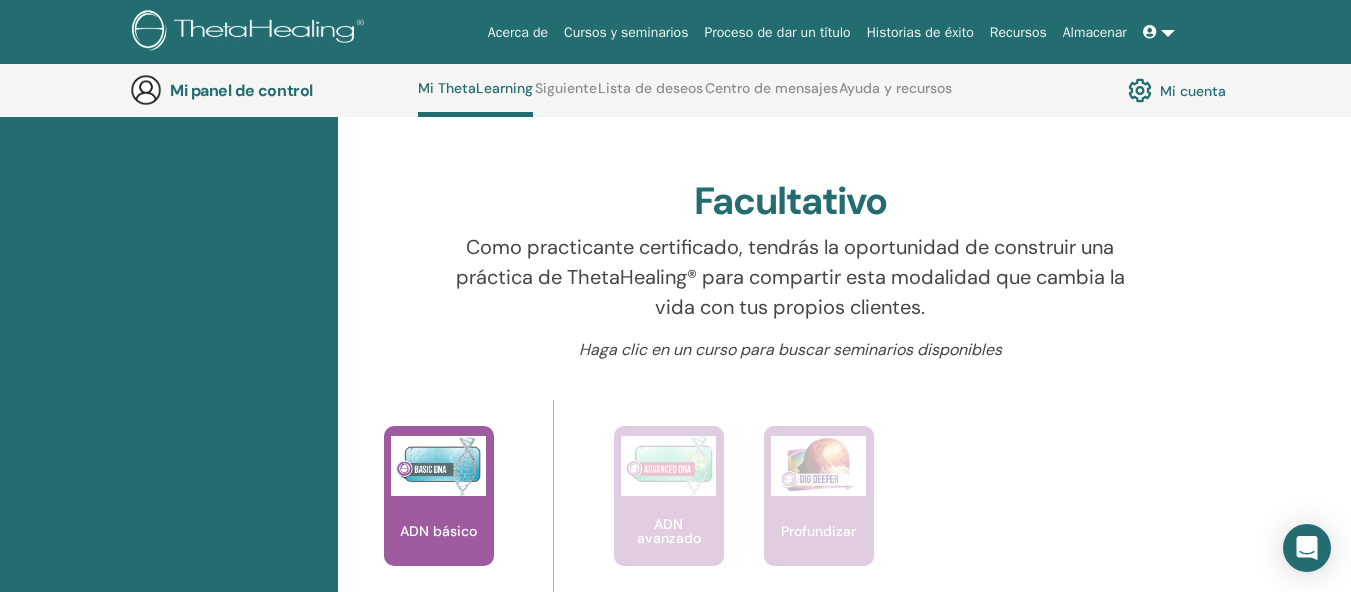 scroll, scrollTop: 626, scrollLeft: 0, axis: vertical 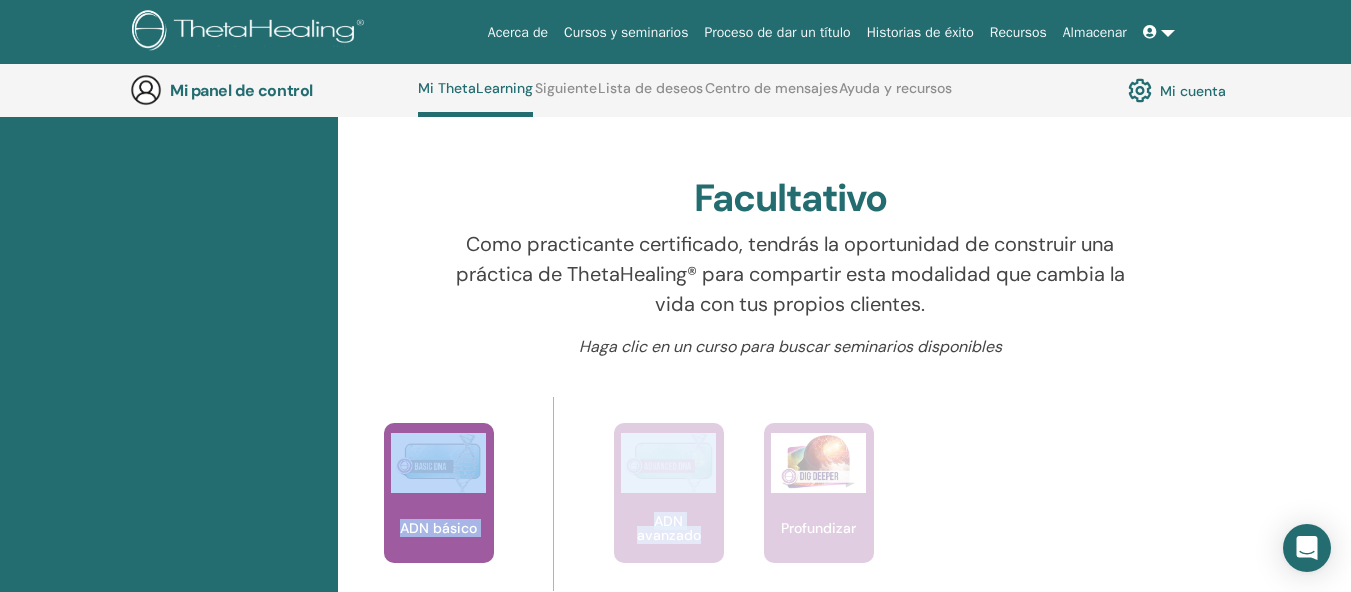 drag, startPoint x: 1094, startPoint y: 374, endPoint x: 868, endPoint y: 419, distance: 230.43654 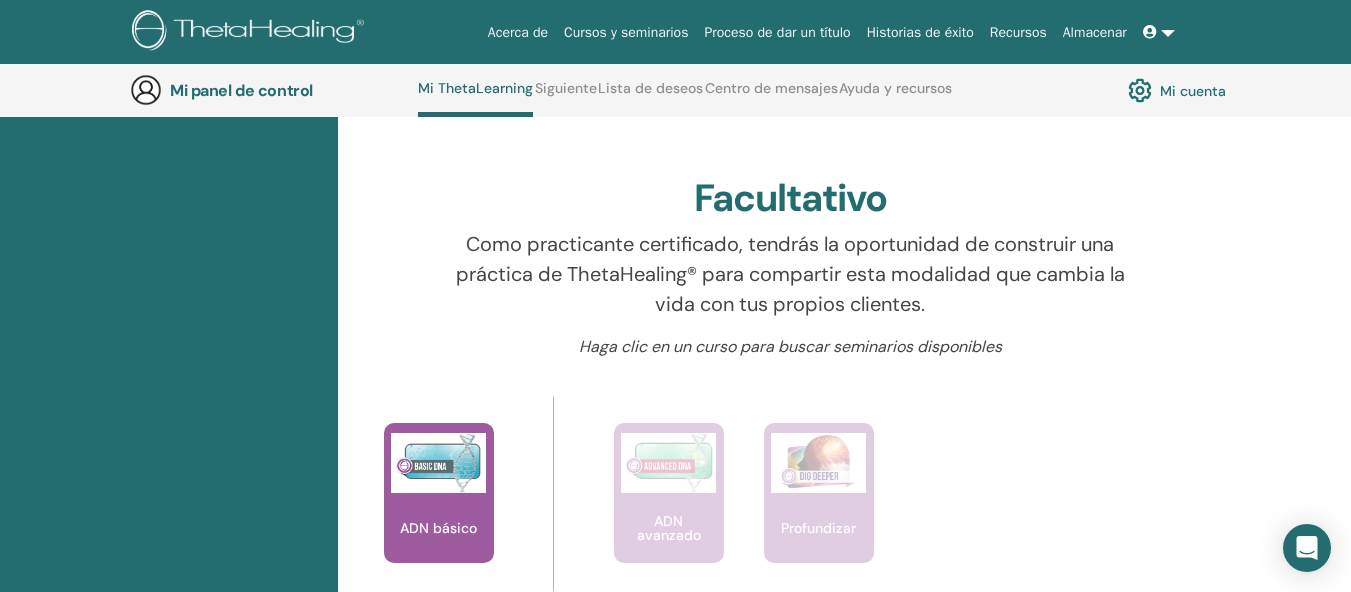 click on "Haga clic en un curso para buscar seminarios disponibles" at bounding box center (790, 347) 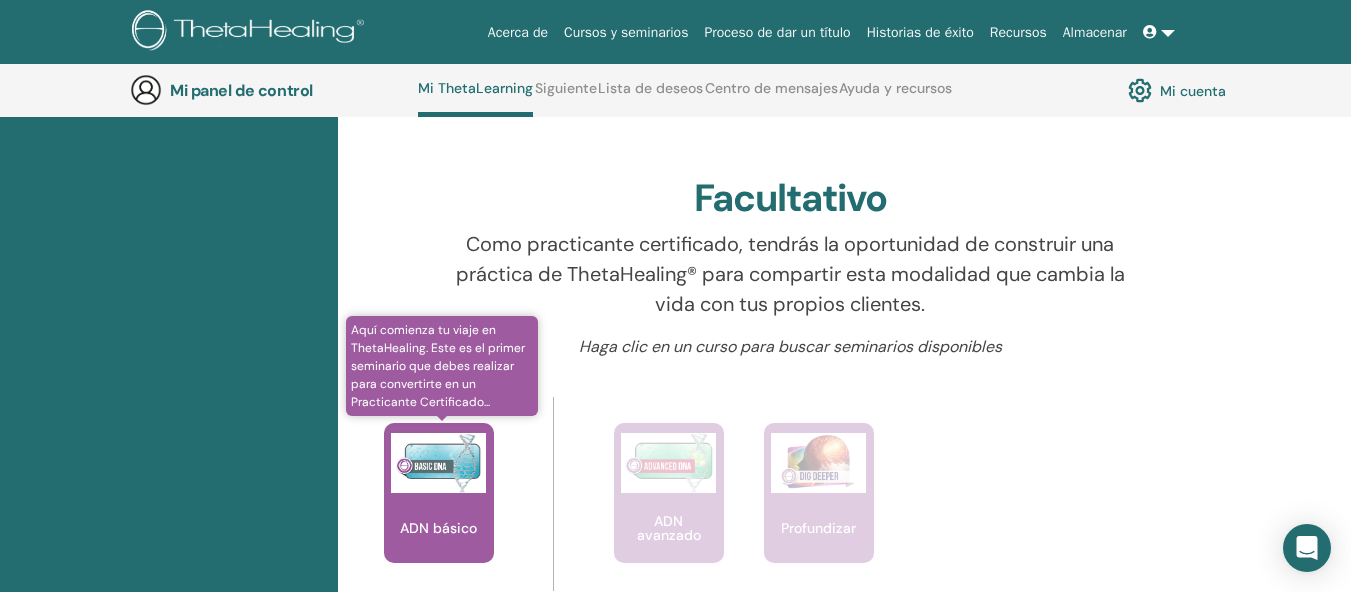 click on "ADN básico" at bounding box center [439, 493] 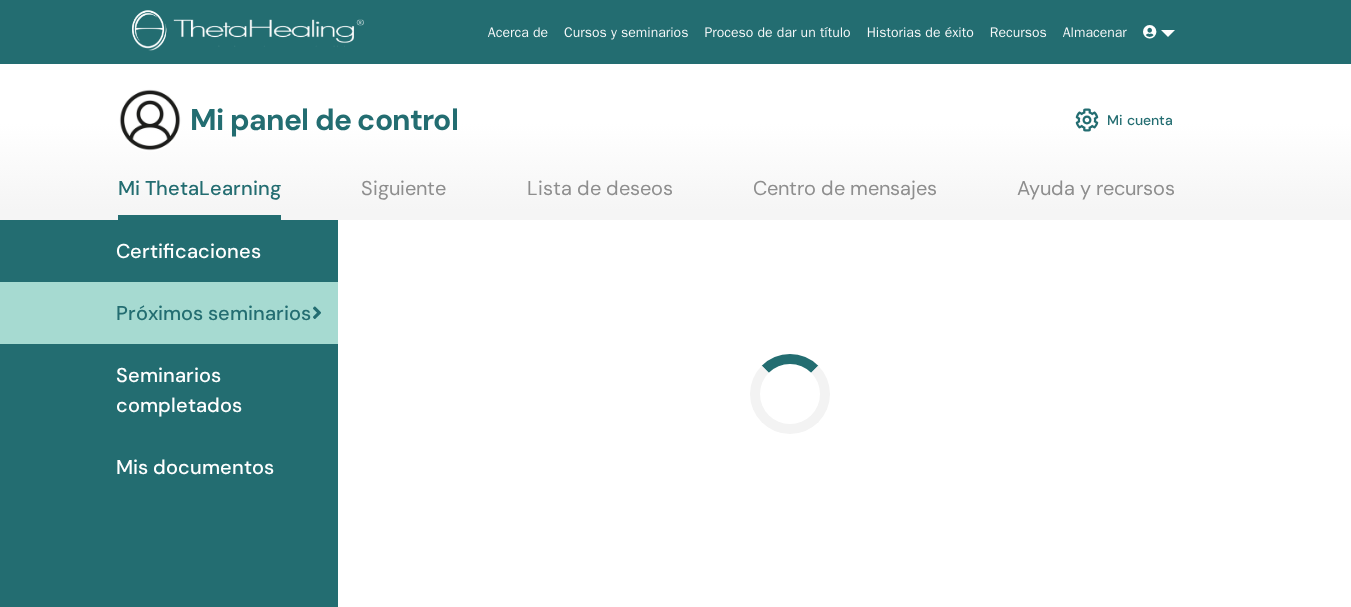 scroll, scrollTop: 0, scrollLeft: 0, axis: both 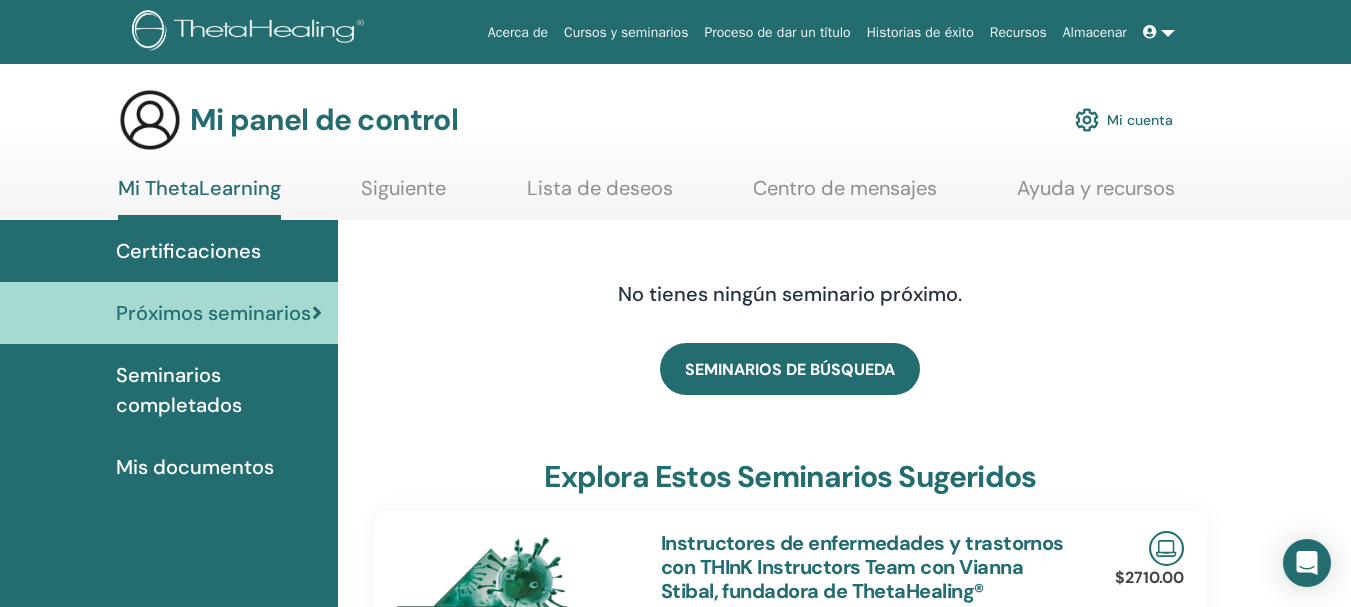 click on "Certificaciones" at bounding box center [188, 251] 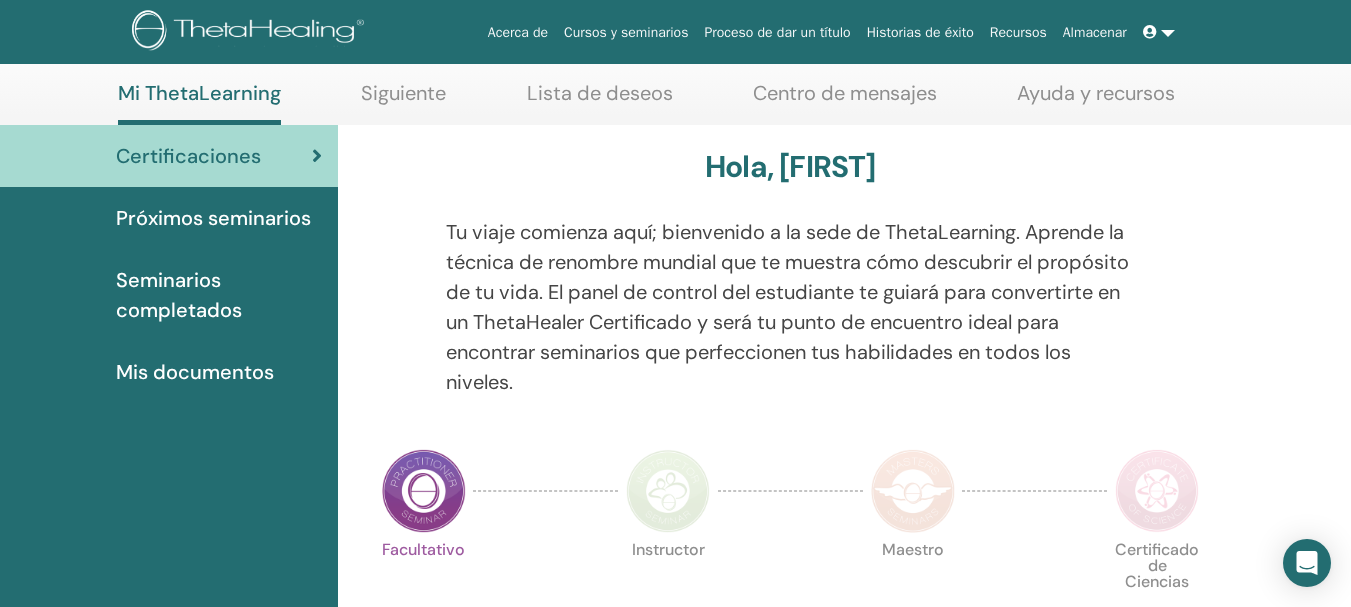 scroll, scrollTop: 0, scrollLeft: 0, axis: both 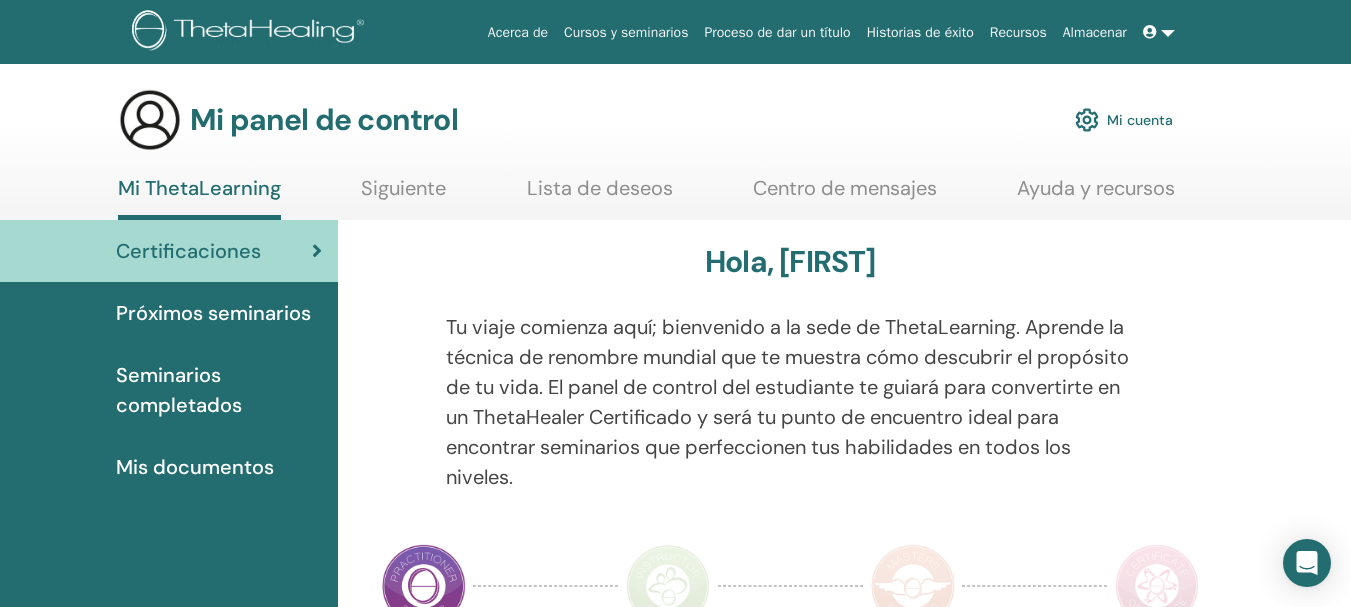 click on "Mi cuenta" at bounding box center [1140, 121] 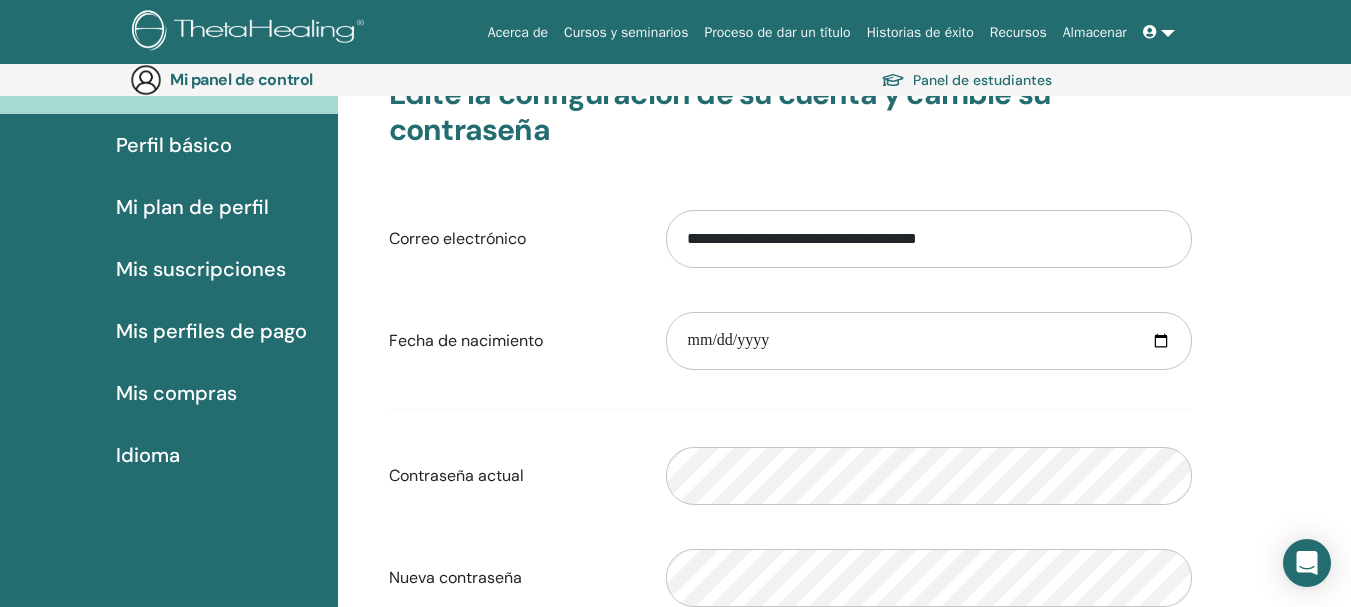 scroll, scrollTop: 88, scrollLeft: 0, axis: vertical 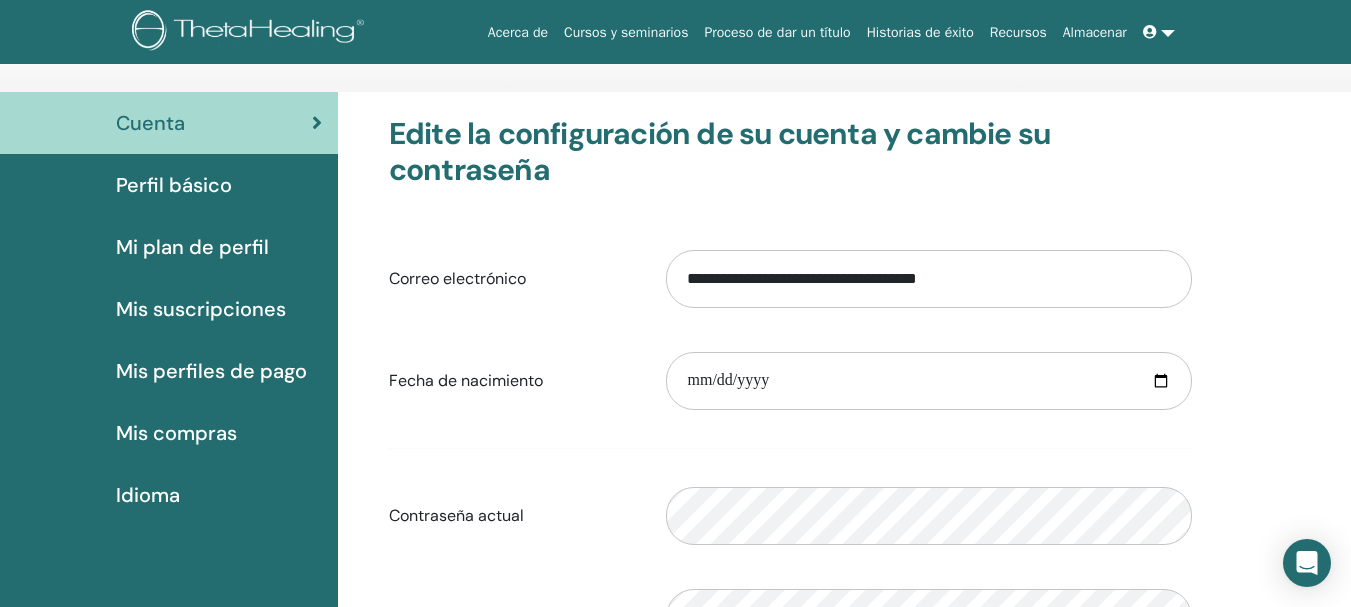 click on "Mis suscripciones" at bounding box center (201, 309) 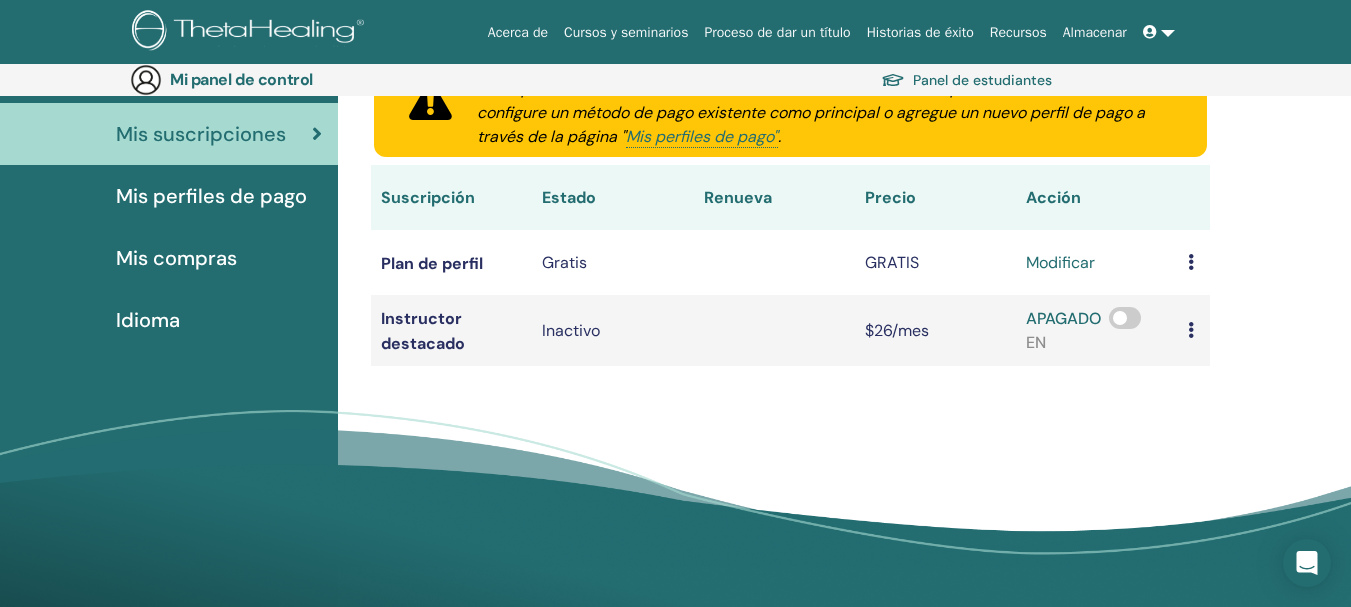 scroll, scrollTop: 307, scrollLeft: 0, axis: vertical 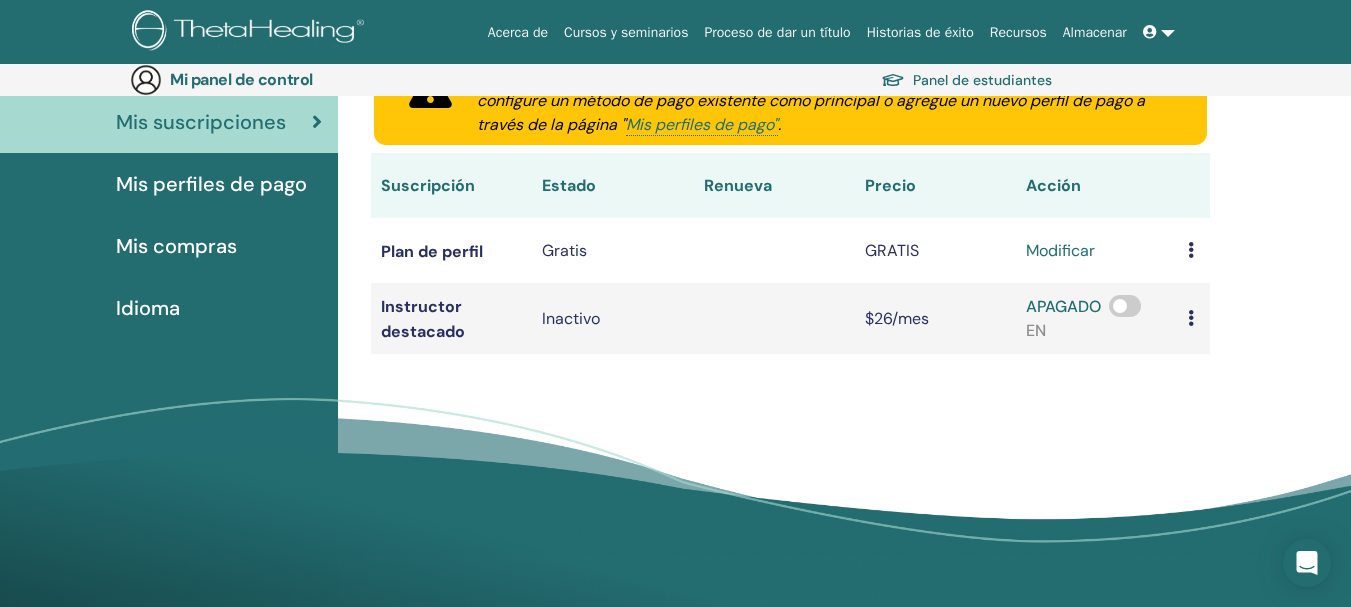 click on "Mis compras" at bounding box center [176, 246] 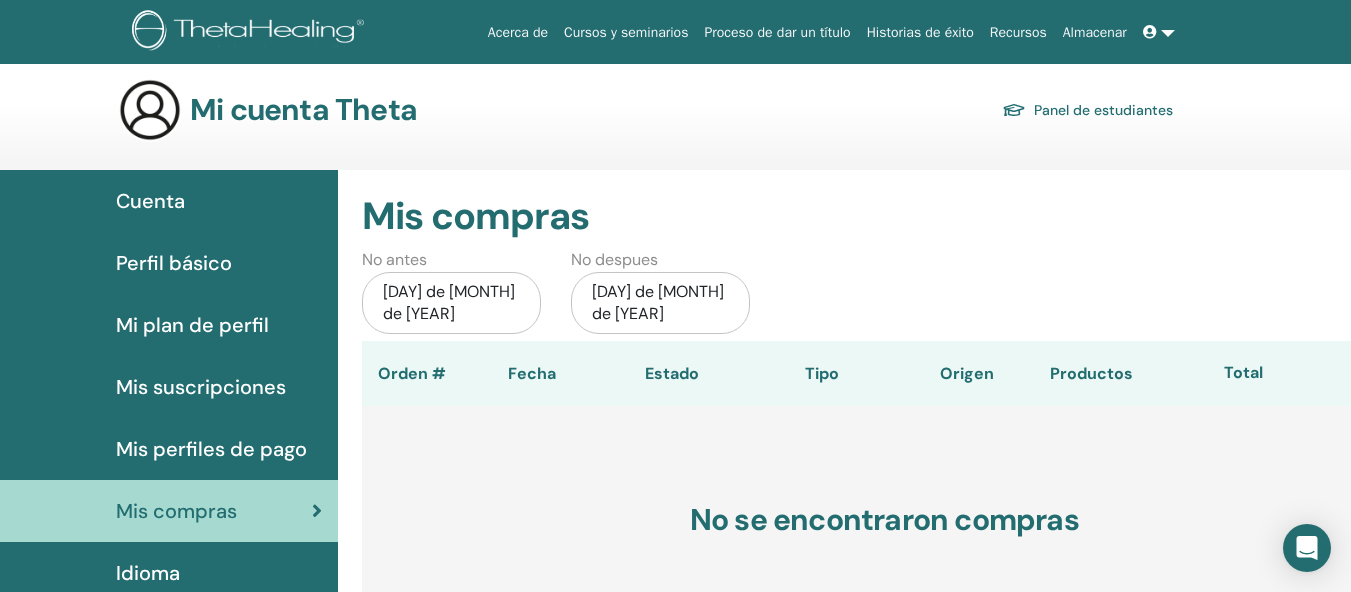 scroll, scrollTop: 0, scrollLeft: 0, axis: both 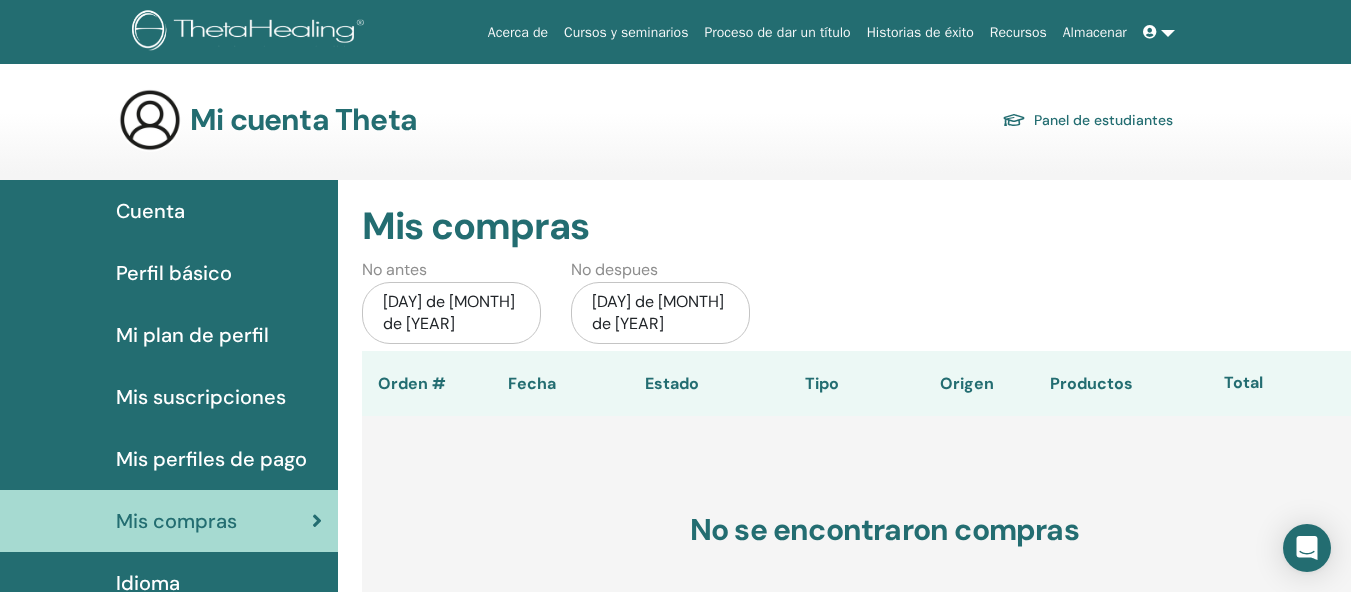 click on "Cuenta" at bounding box center (150, 211) 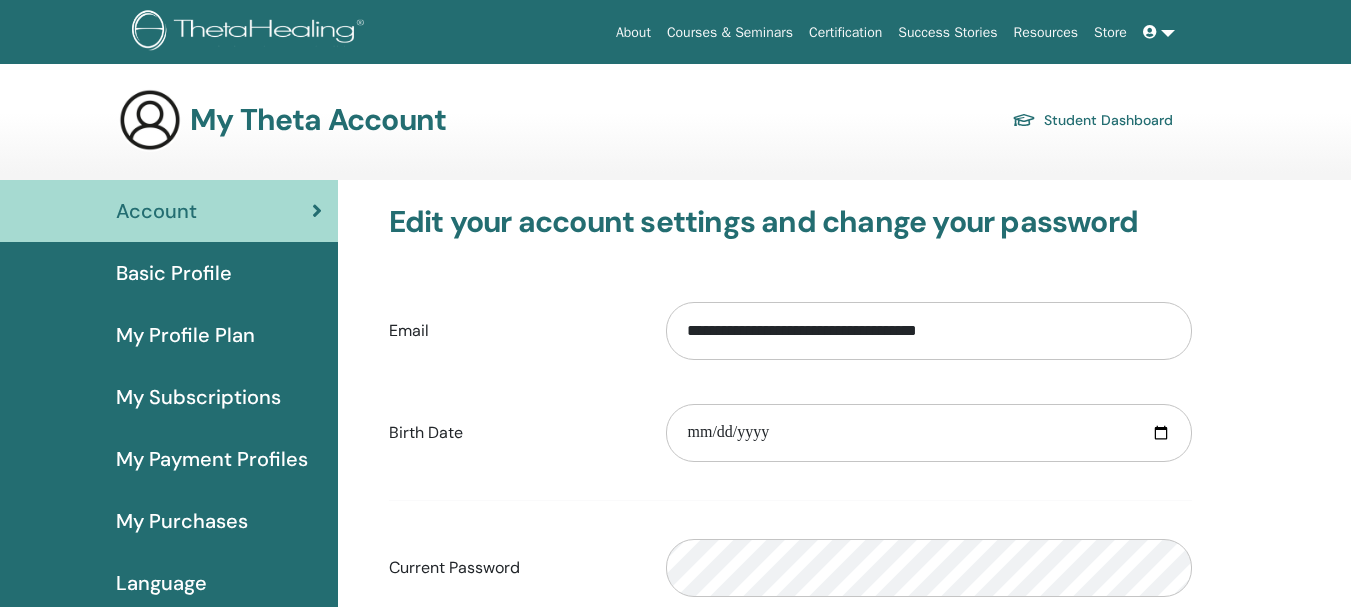 scroll, scrollTop: 0, scrollLeft: 0, axis: both 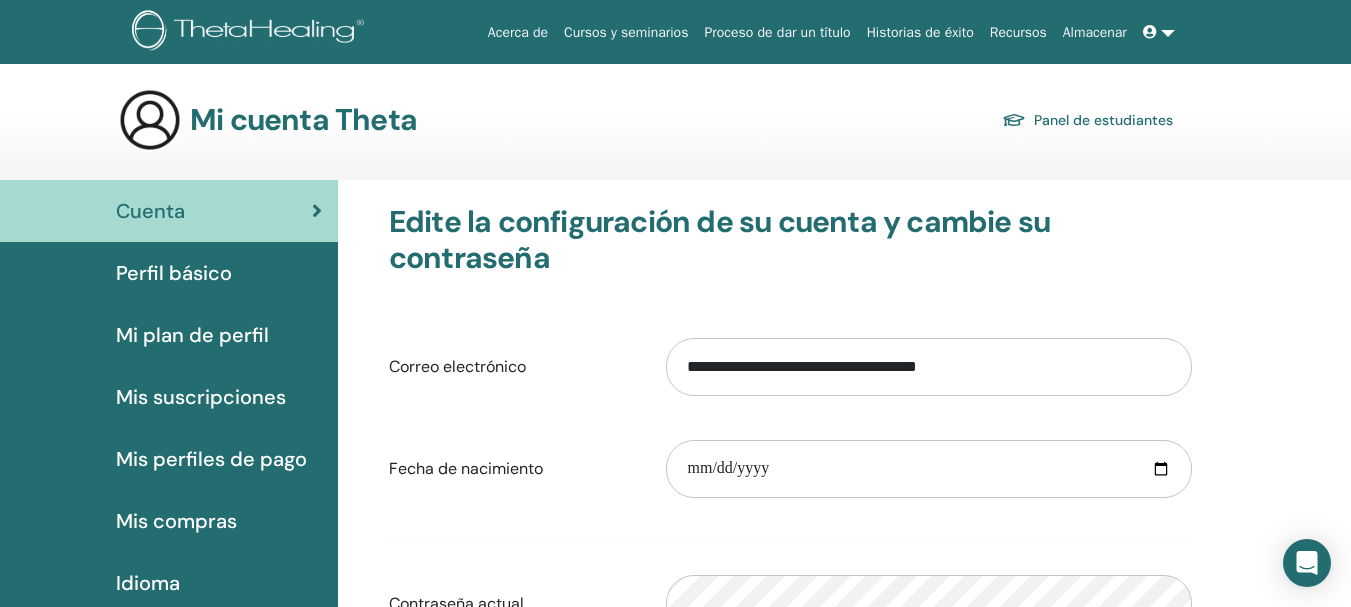 click at bounding box center (1159, 32) 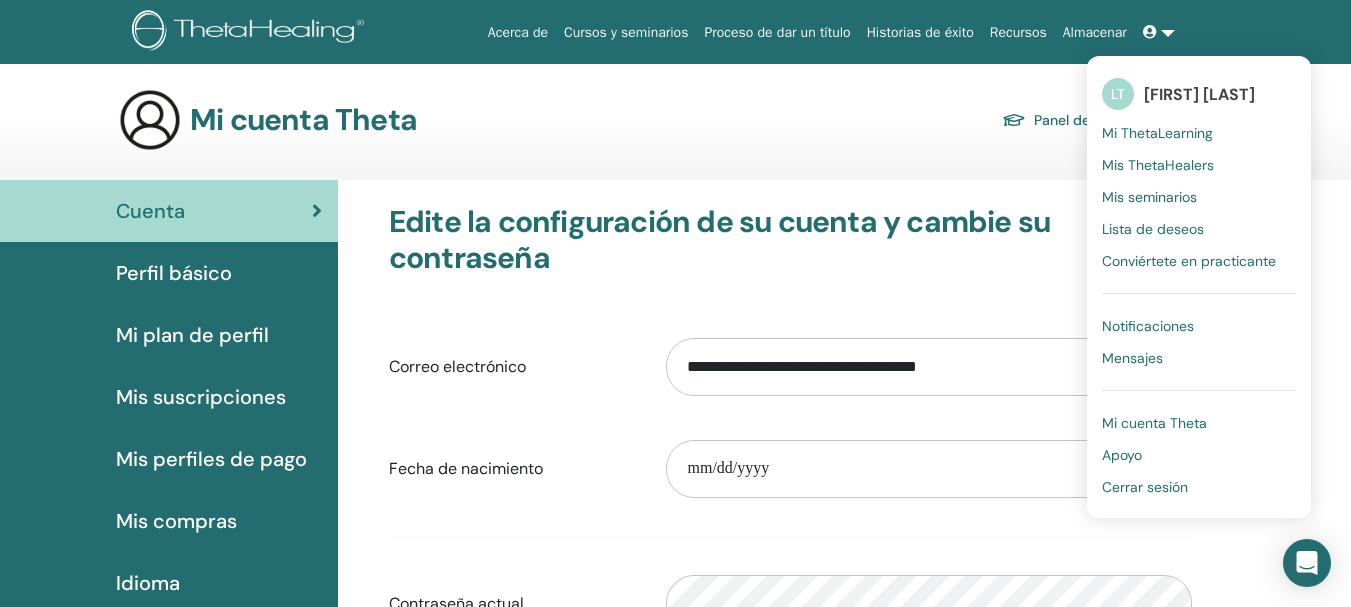 click on "Cuenta" at bounding box center [150, 211] 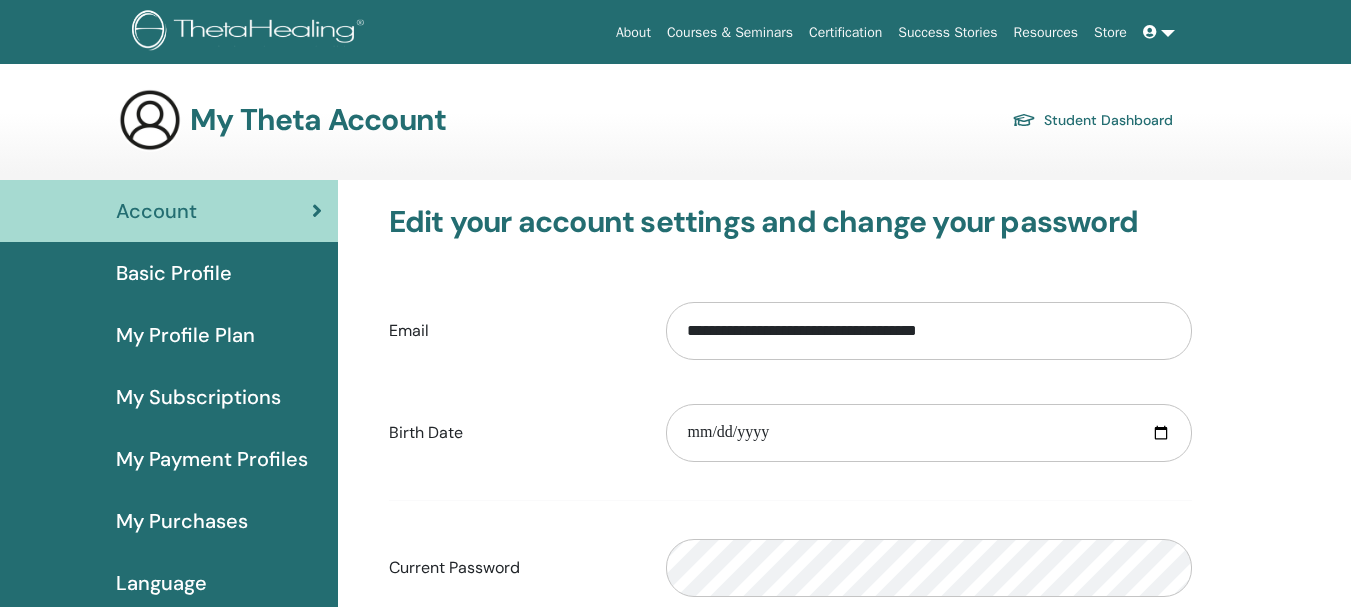 scroll, scrollTop: 0, scrollLeft: 0, axis: both 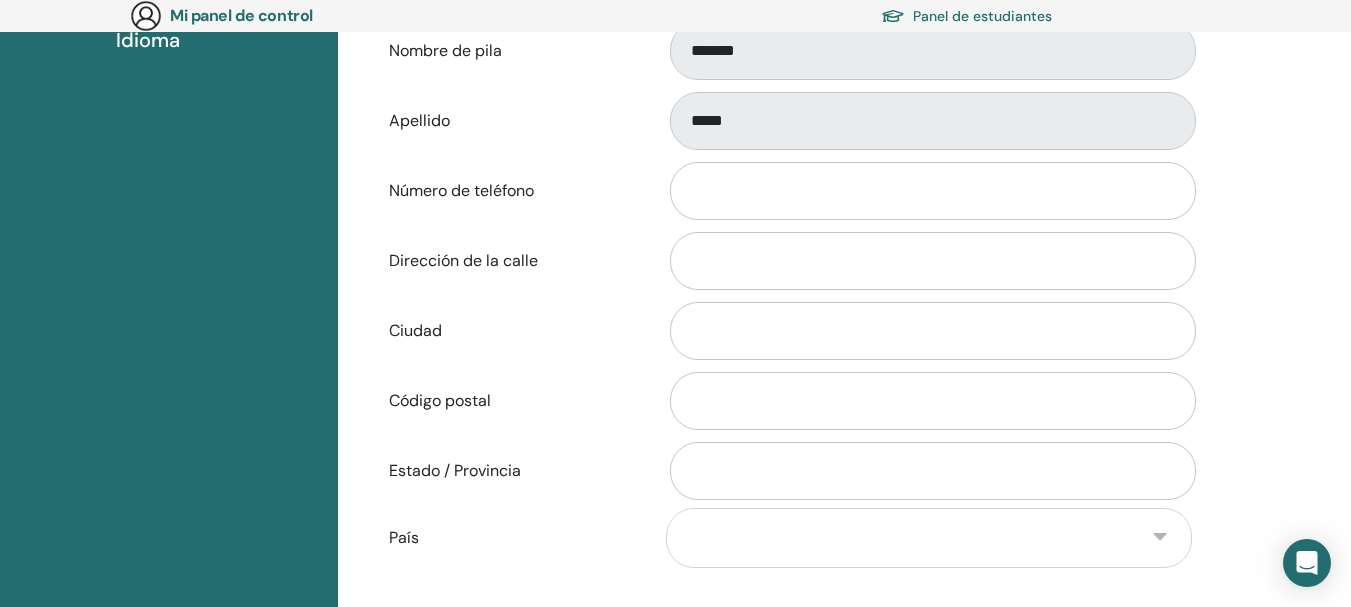 click on "Seleccionar imagen
Nombre de pila
*******
Apellido
*****
Número de teléfono
Dirección de la calle
Ciudad
Código postal
Estado / Provincia
País" at bounding box center [790, 206] 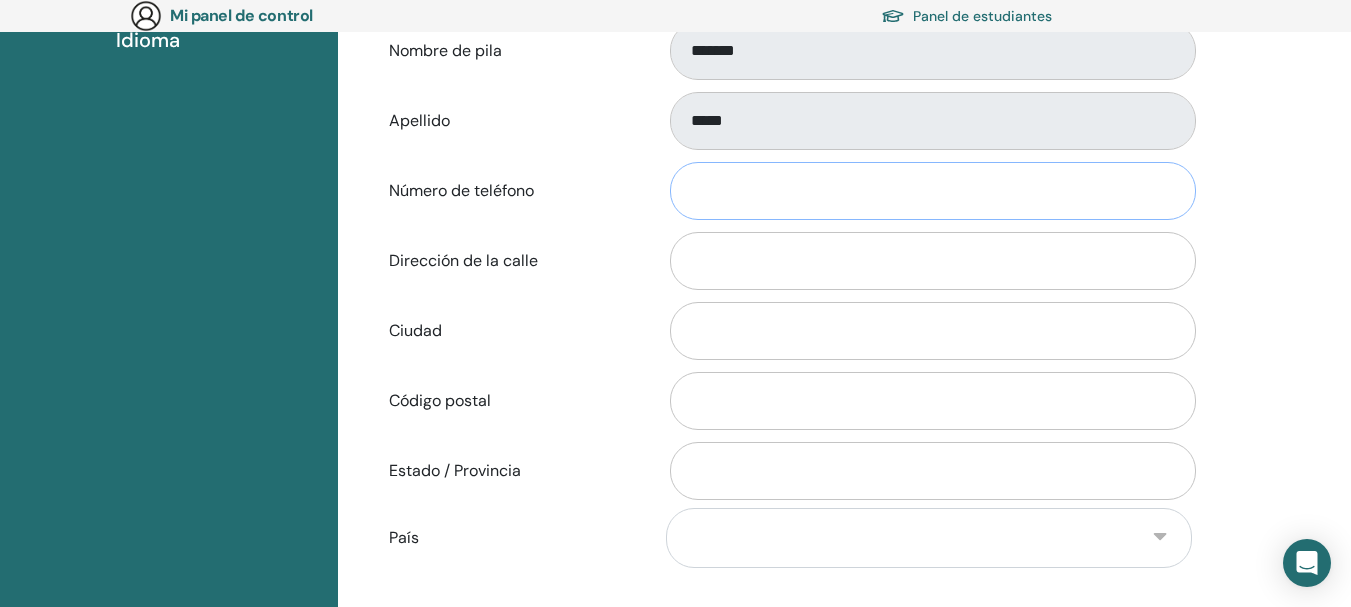 click on "Número de teléfono" at bounding box center (933, 191) 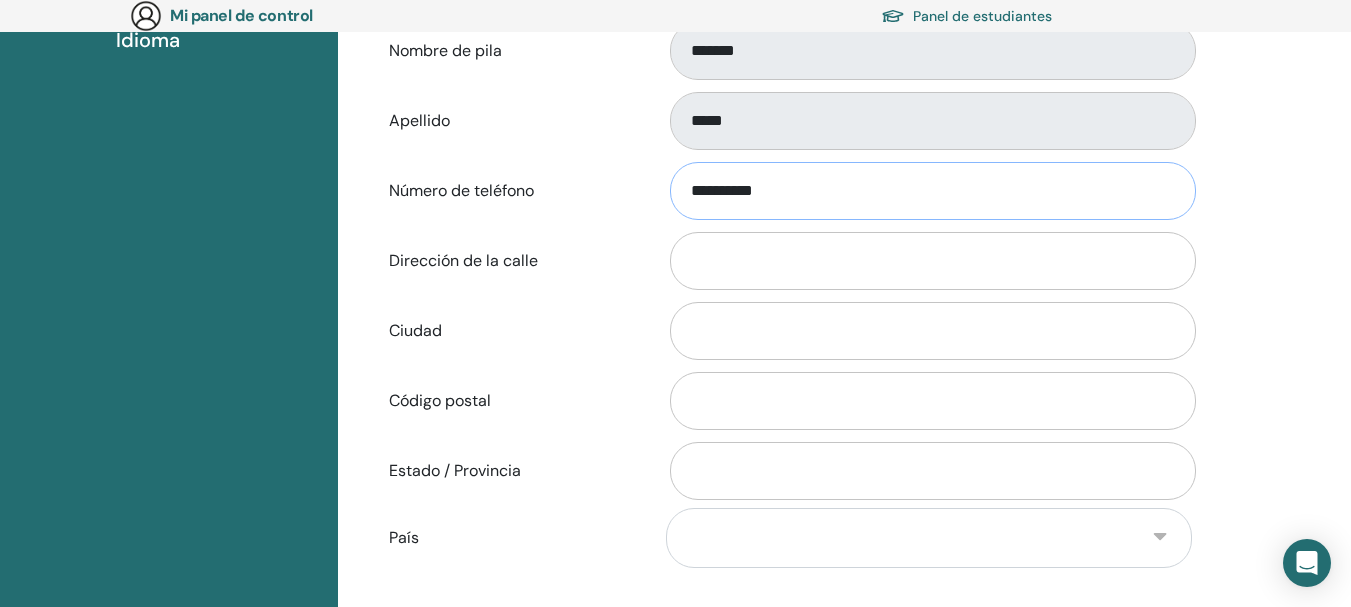 type on "**********" 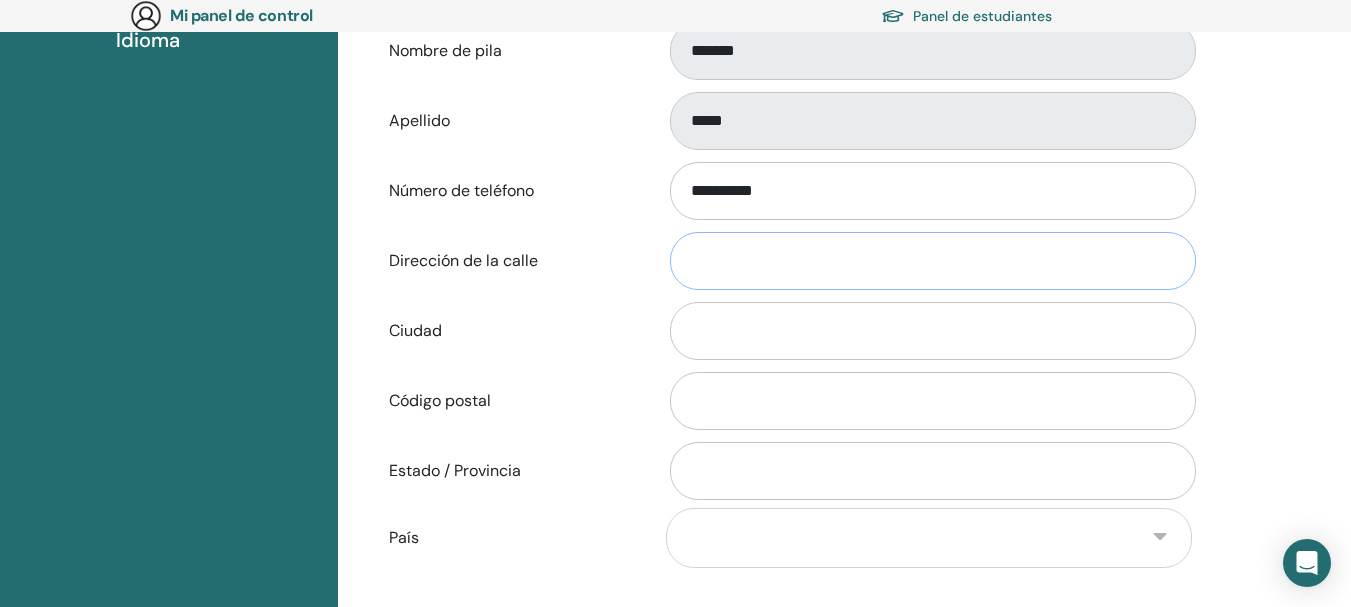 click on "Dirección de la calle" at bounding box center (933, 261) 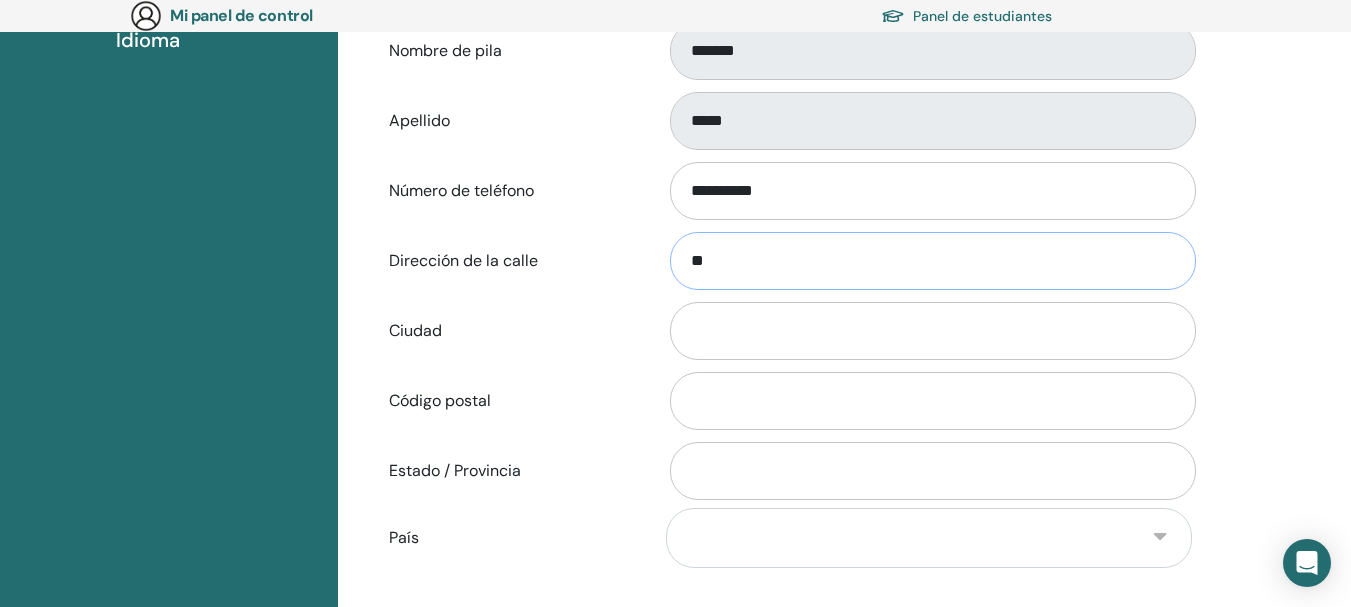type on "*" 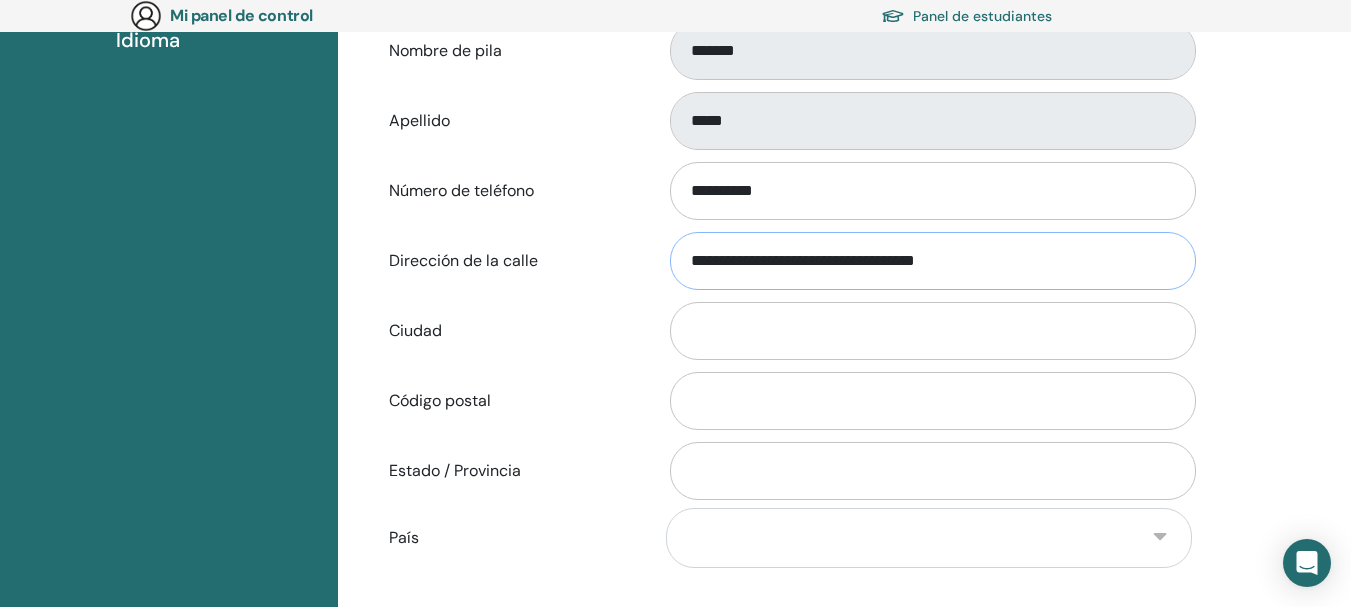 type on "**********" 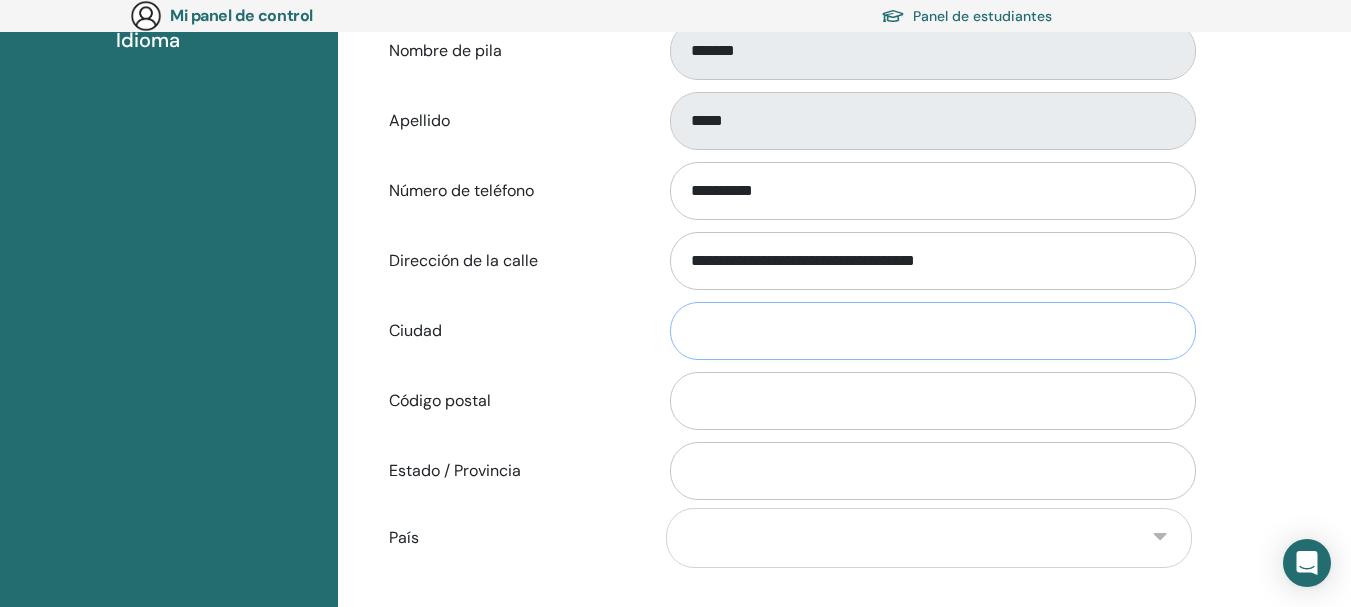 click on "Ciudad" at bounding box center [933, 331] 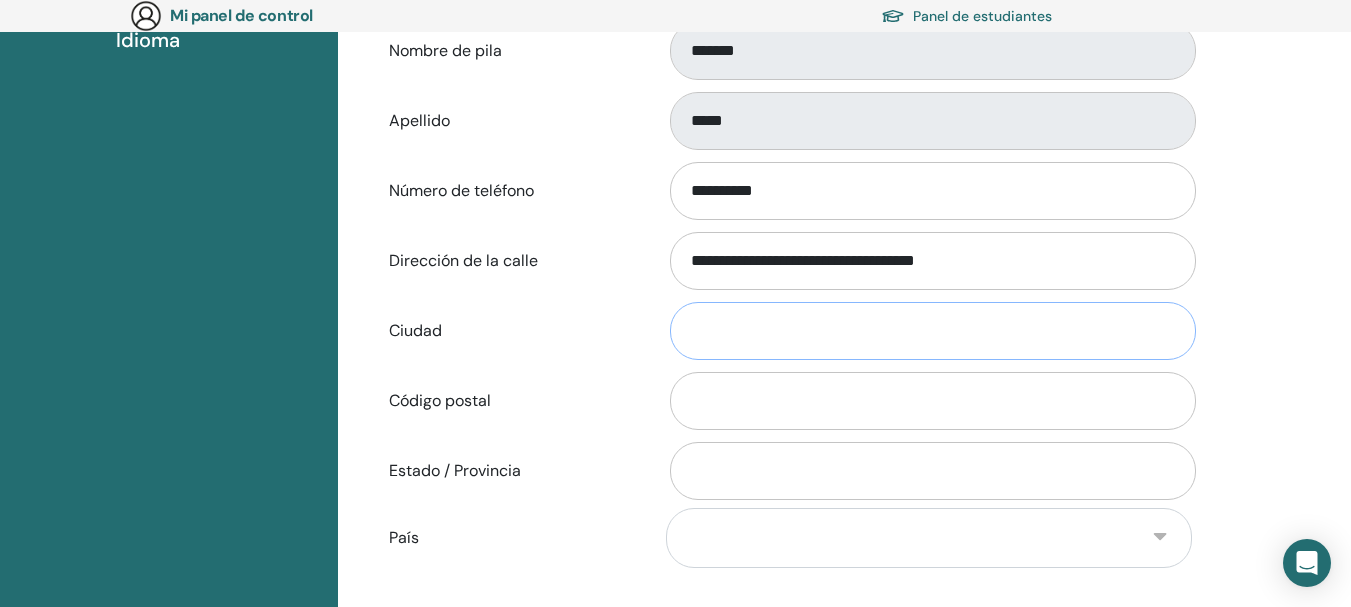 type on "**********" 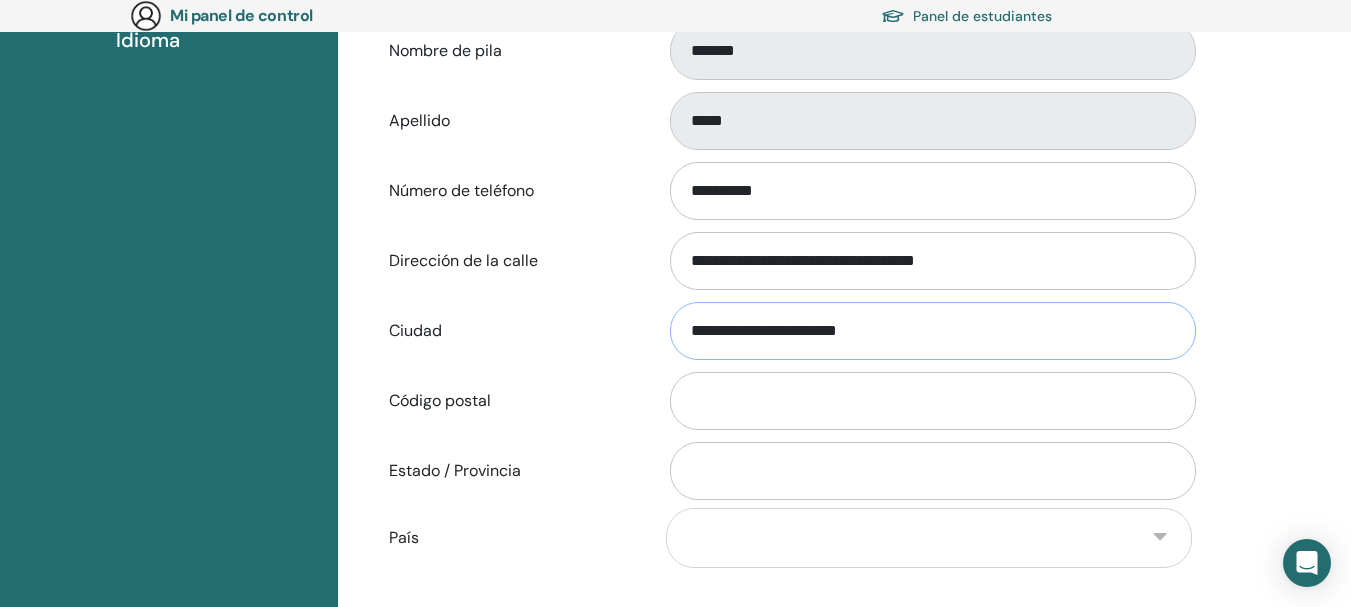 type on "*****" 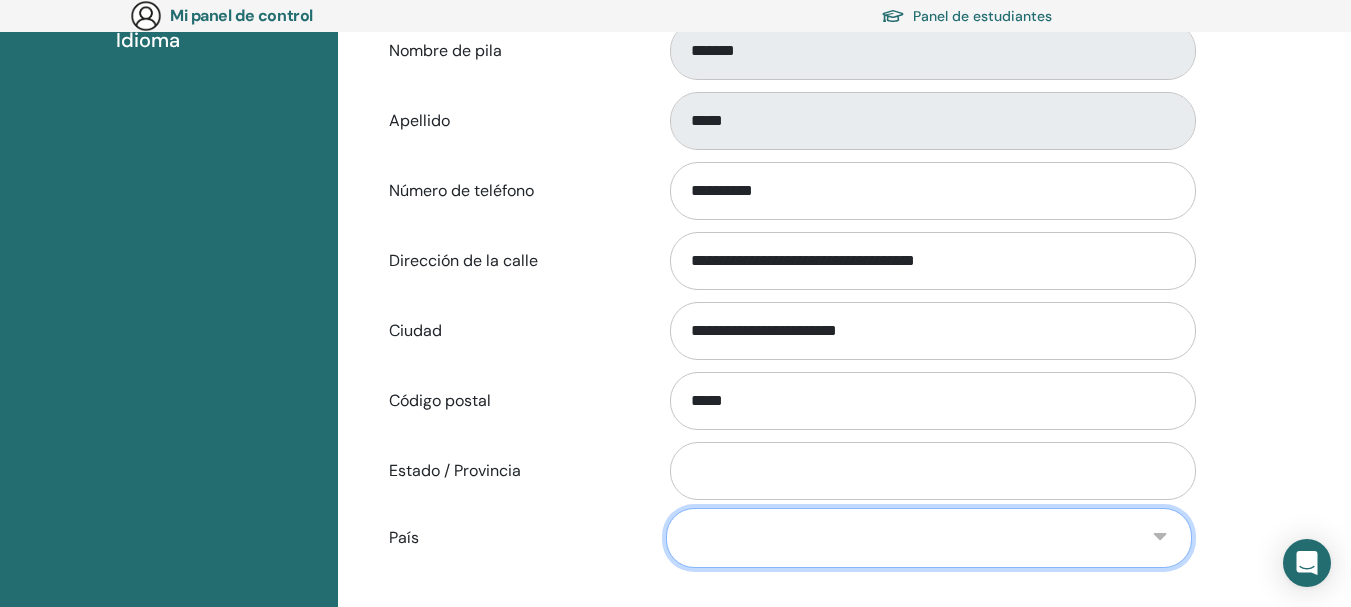 select on "*" 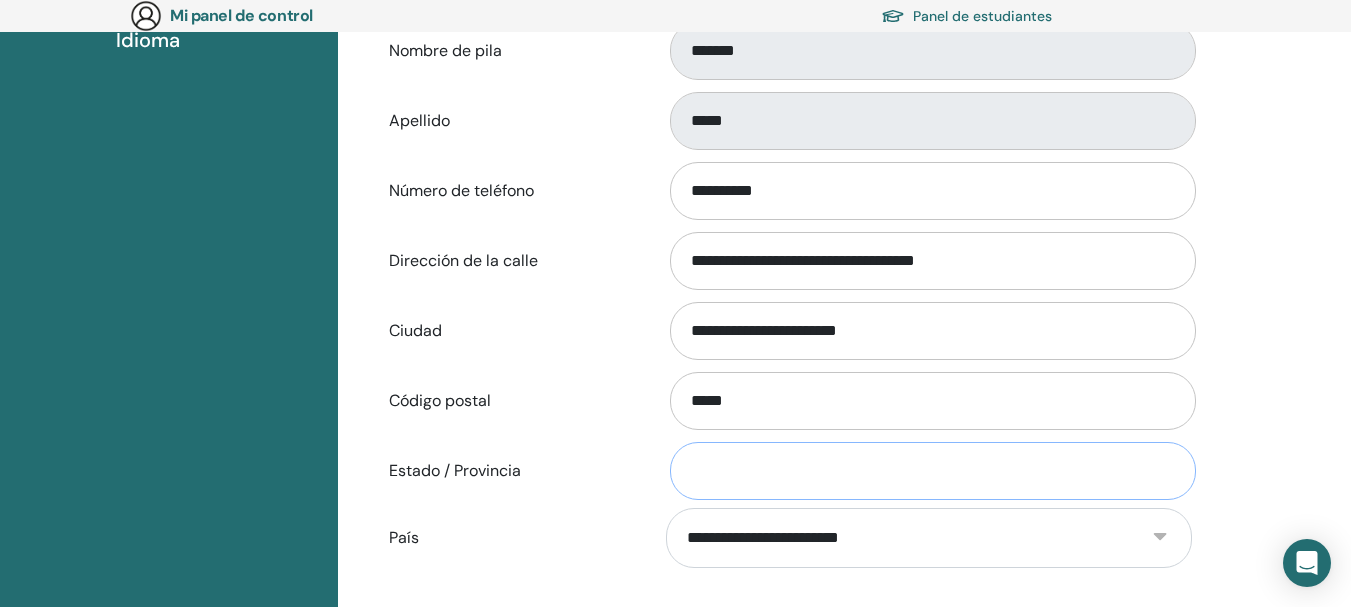 click on "Estado / Provincia" at bounding box center (933, 471) 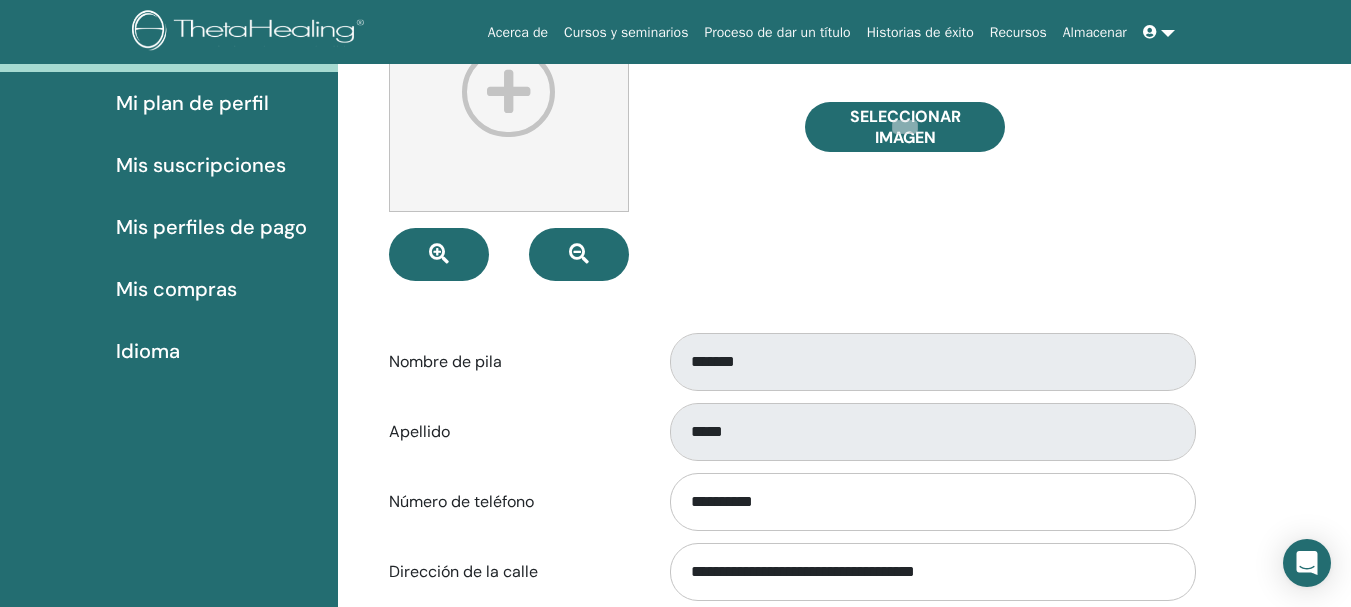 scroll, scrollTop: 43, scrollLeft: 0, axis: vertical 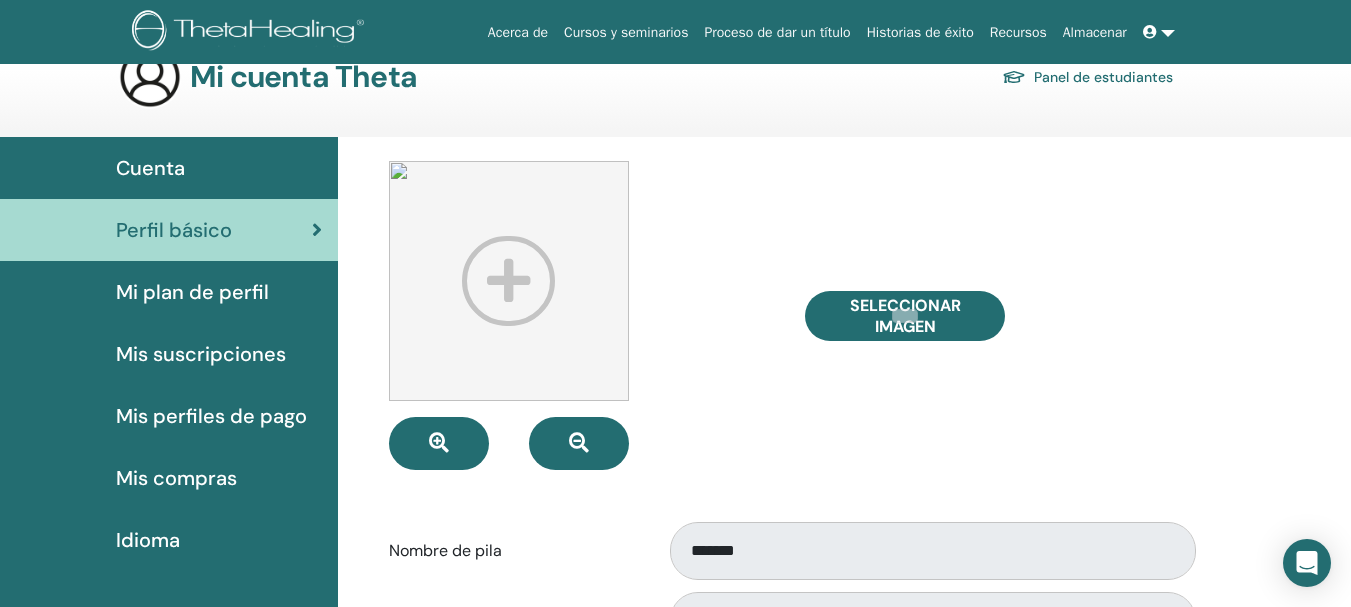 type on "********" 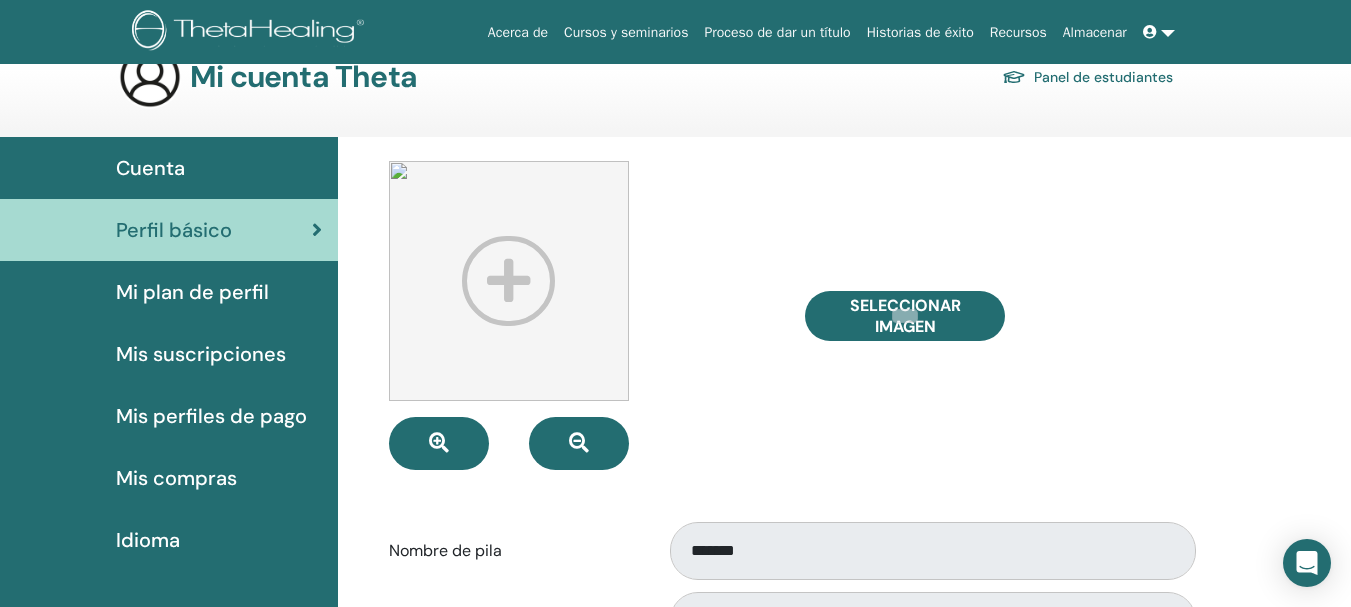 click at bounding box center (509, 281) 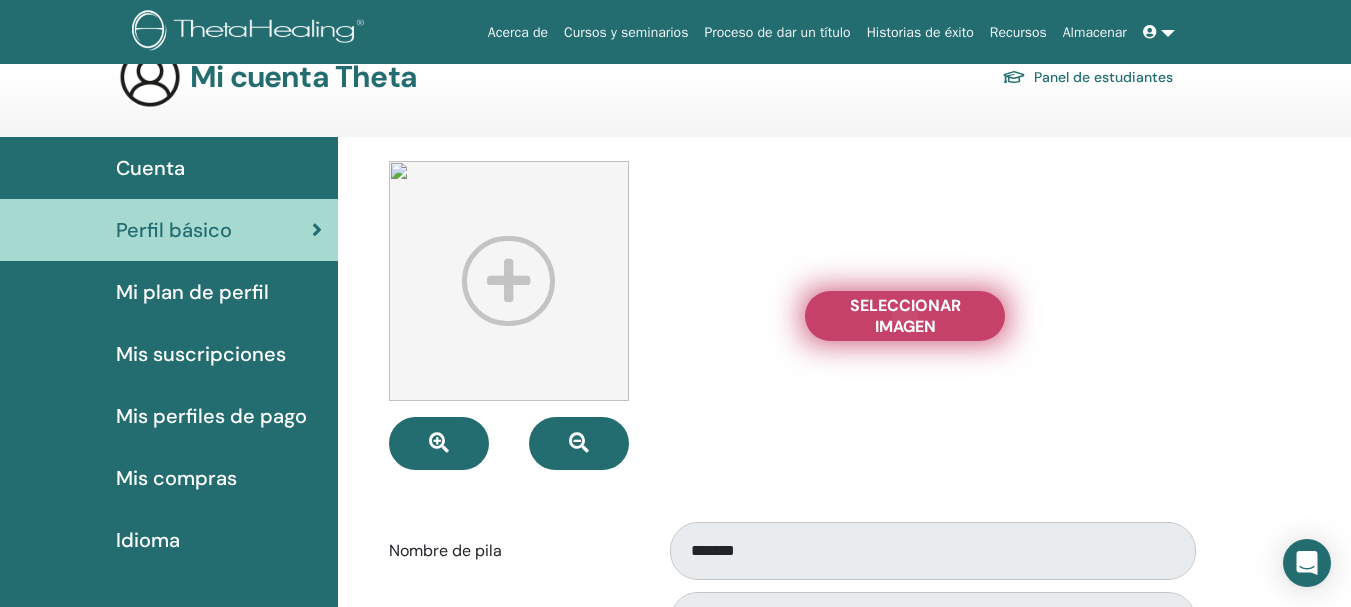click on "Seleccionar imagen" at bounding box center (905, 316) 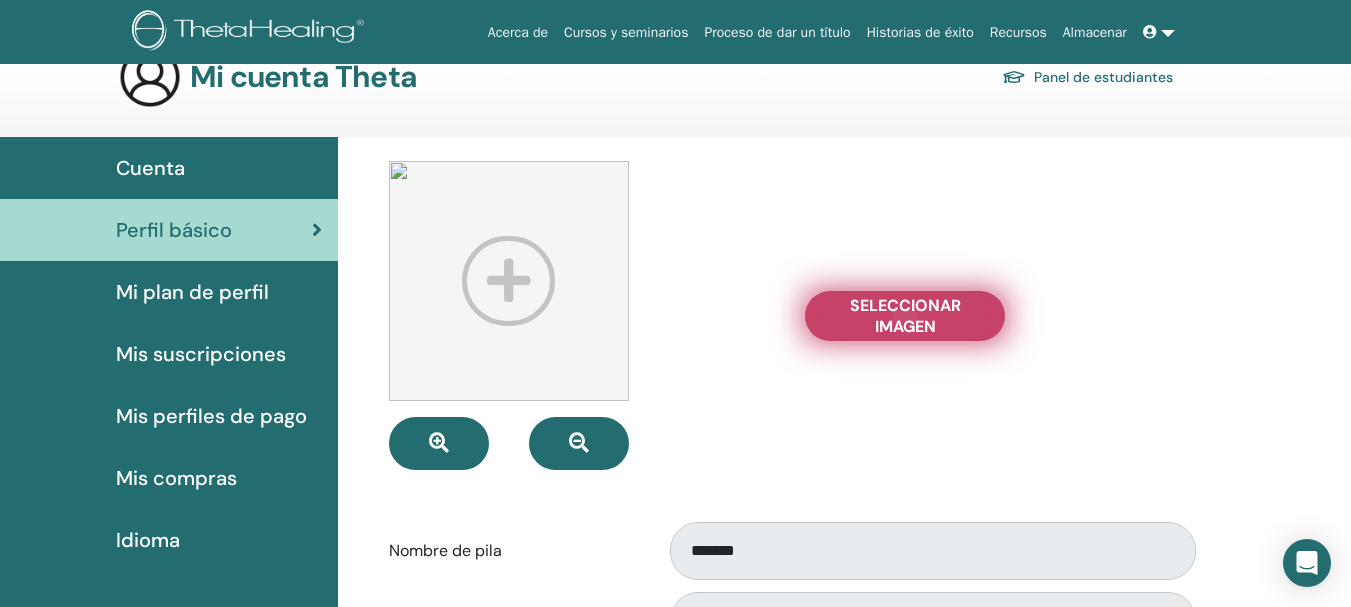 click on "Seleccionar imagen" at bounding box center (905, 316) 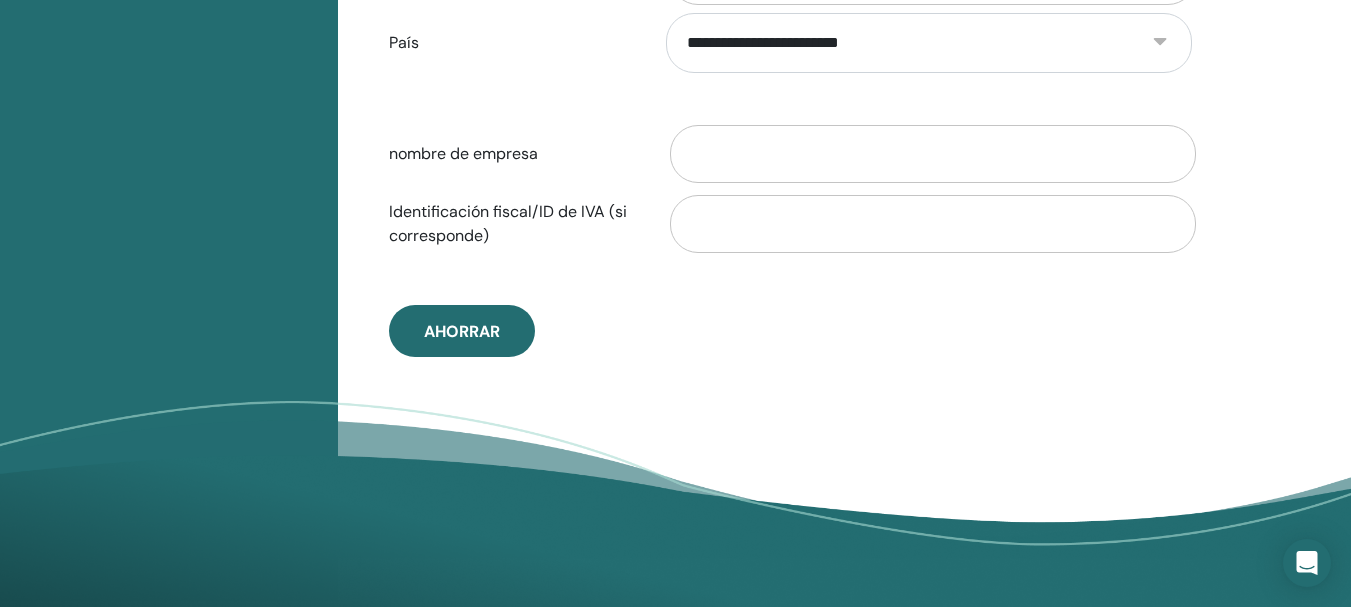 scroll, scrollTop: 1080, scrollLeft: 0, axis: vertical 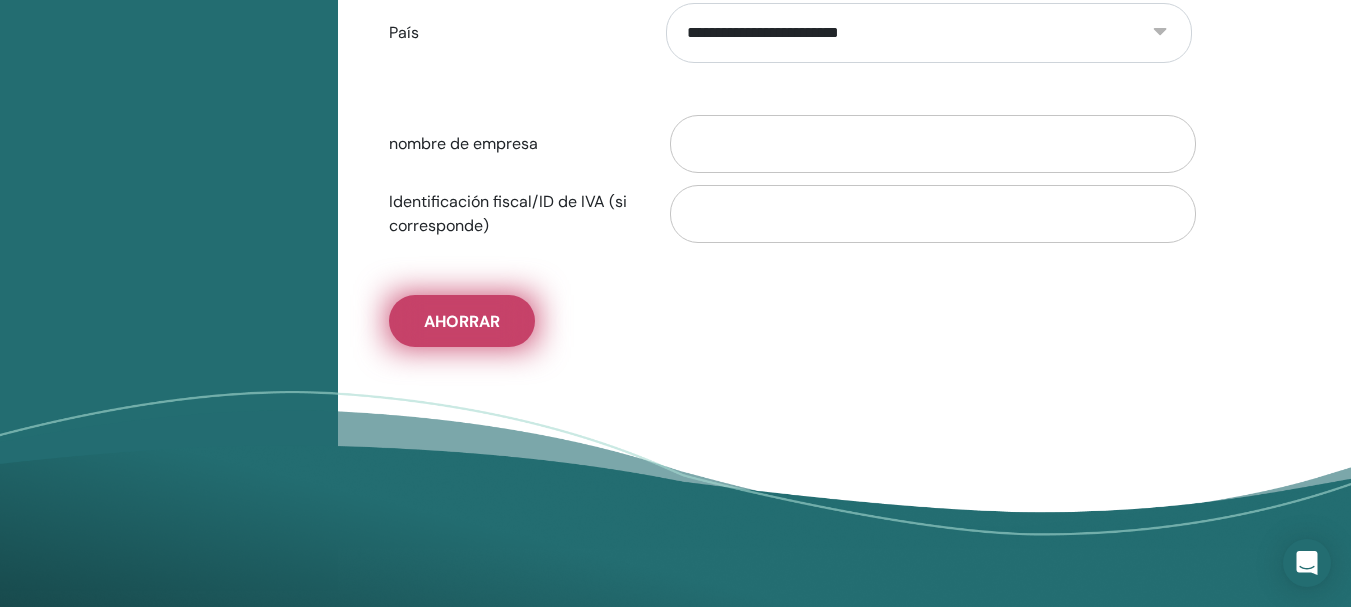 click on "Ahorrar" at bounding box center (462, 321) 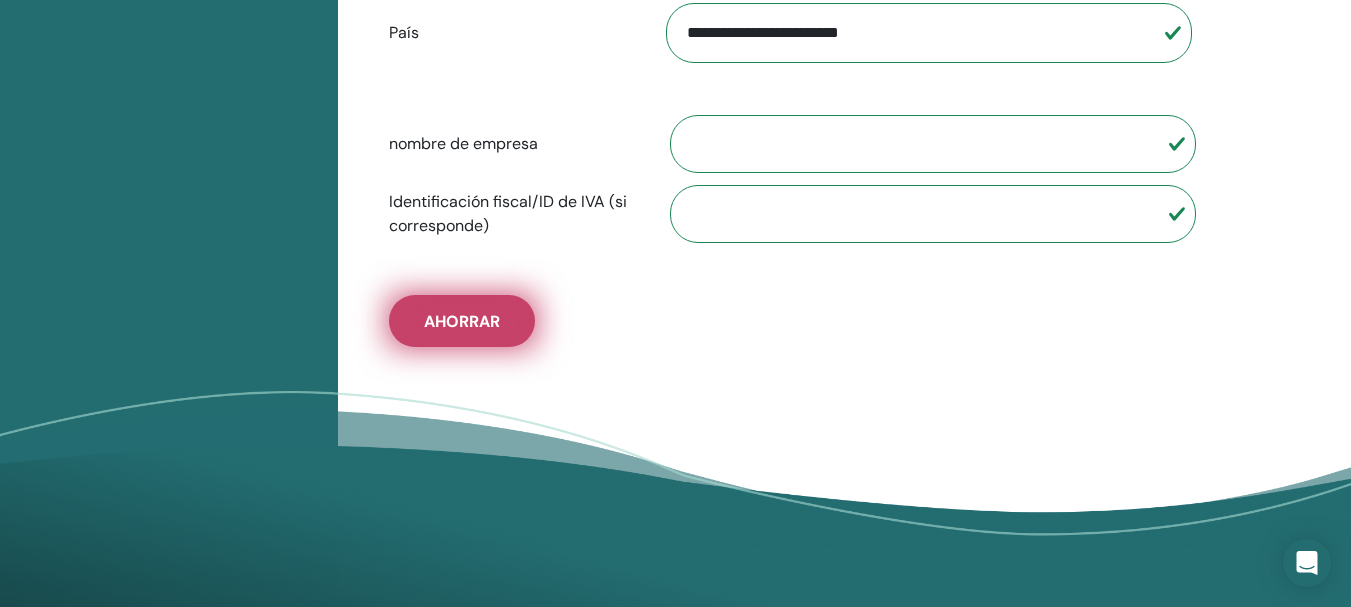 click on "Ahorrar" at bounding box center [462, 321] 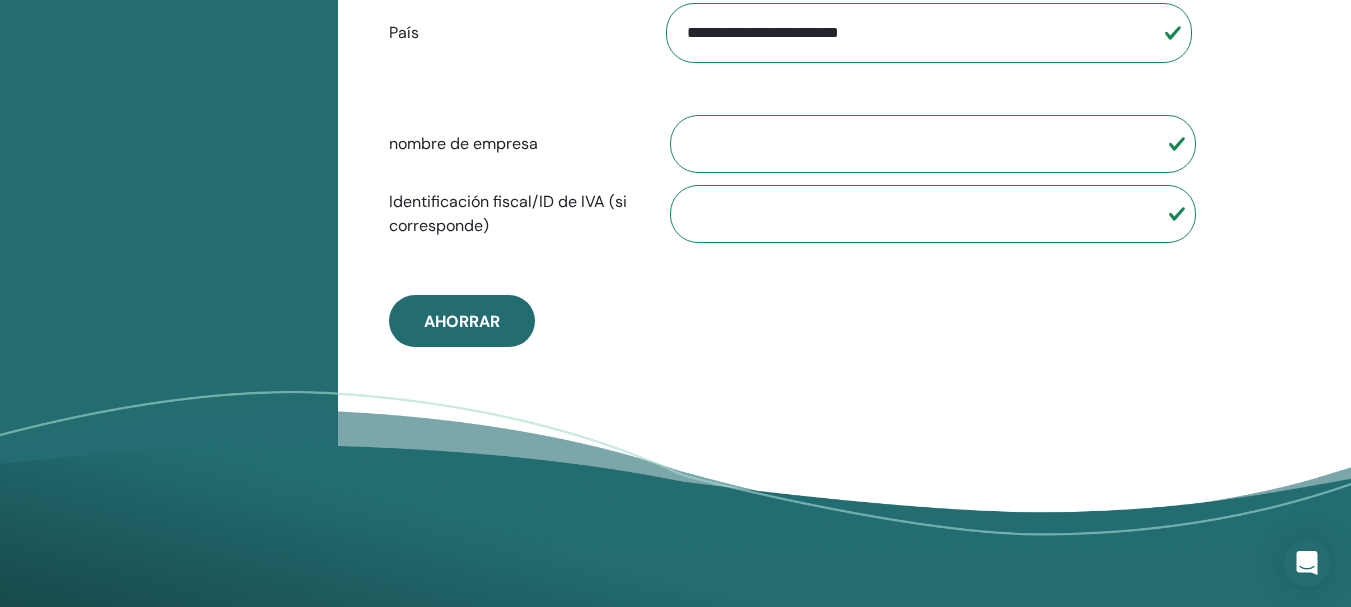click on "Suscríbete a nuestro boletín informativo
¡Recibe actualizaciones periódicas de ThetaHealing!
Sanación Theta
¿Qué es ThetaHealing?" at bounding box center [675, 722] 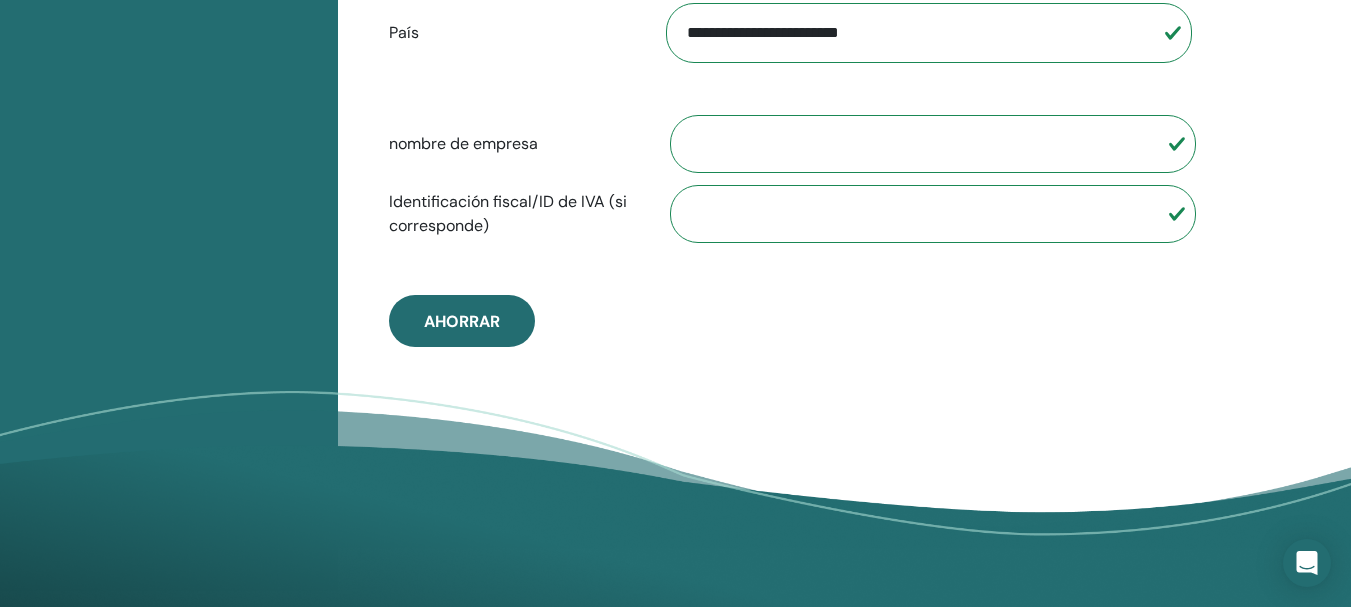 scroll, scrollTop: 1398, scrollLeft: 0, axis: vertical 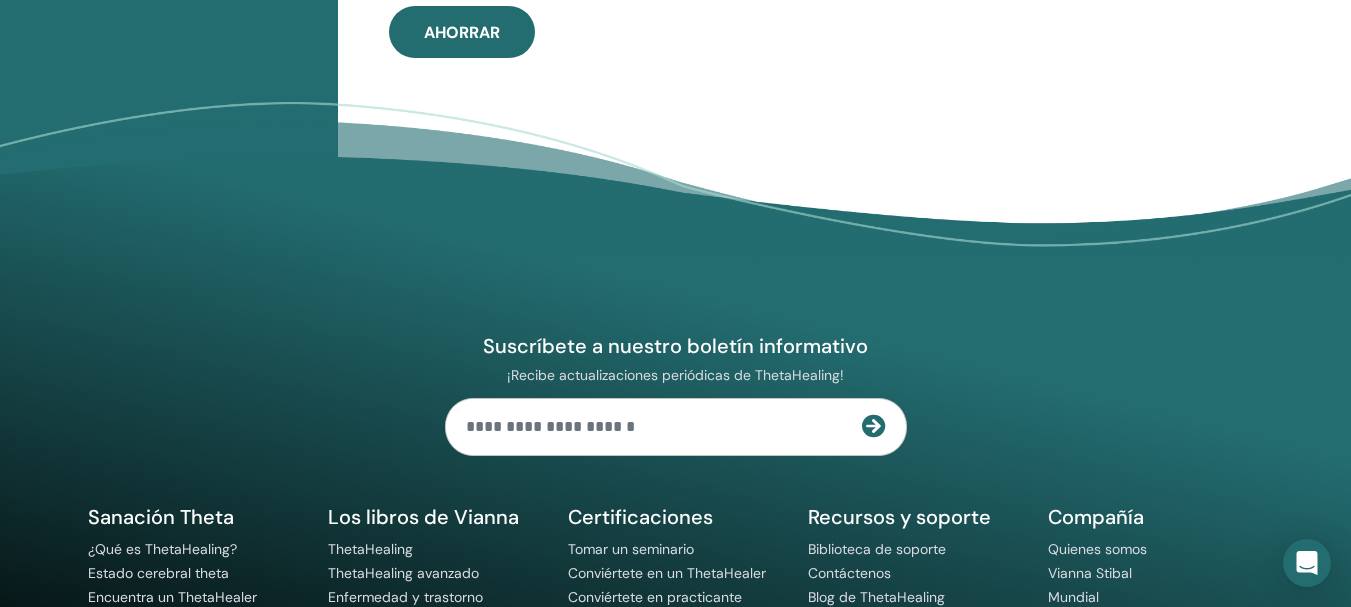 drag, startPoint x: 606, startPoint y: 436, endPoint x: 292, endPoint y: 608, distance: 358.02234 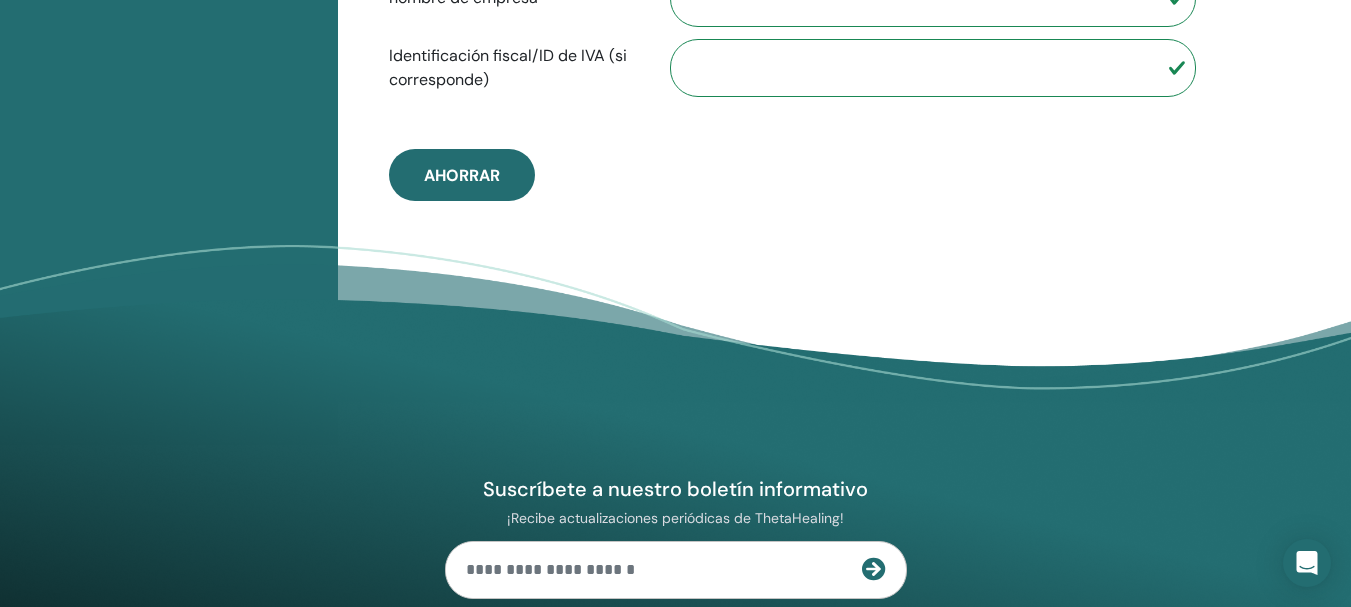 scroll, scrollTop: 1234, scrollLeft: 0, axis: vertical 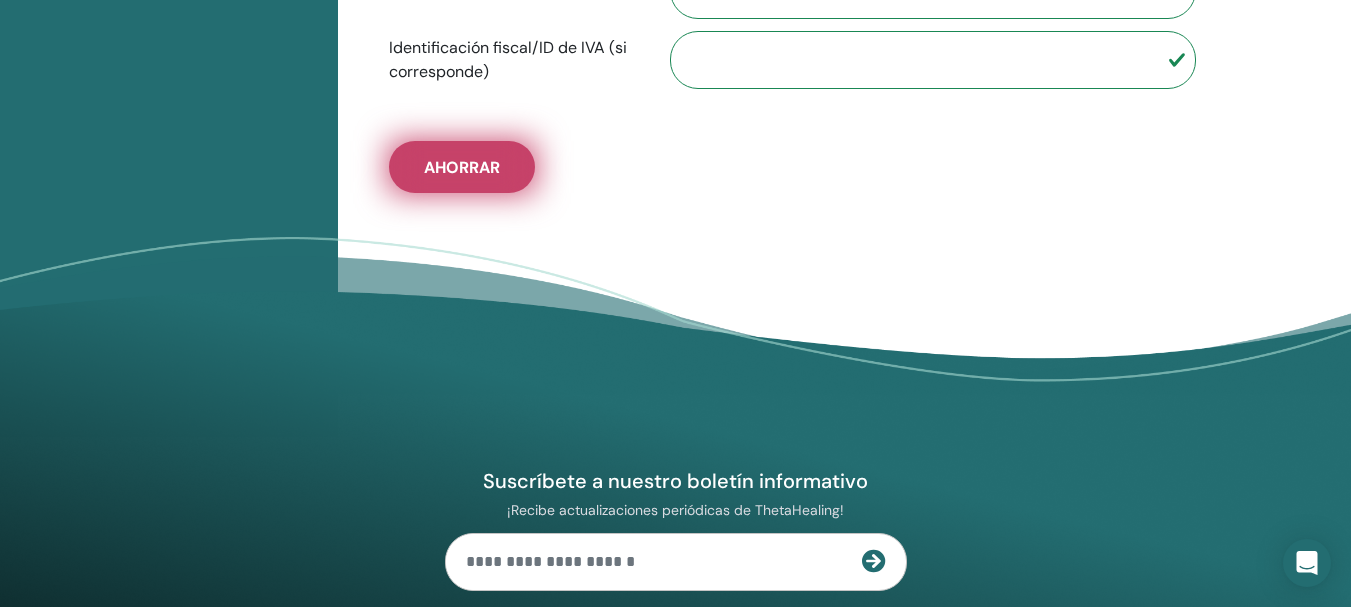click on "Ahorrar" at bounding box center [462, 167] 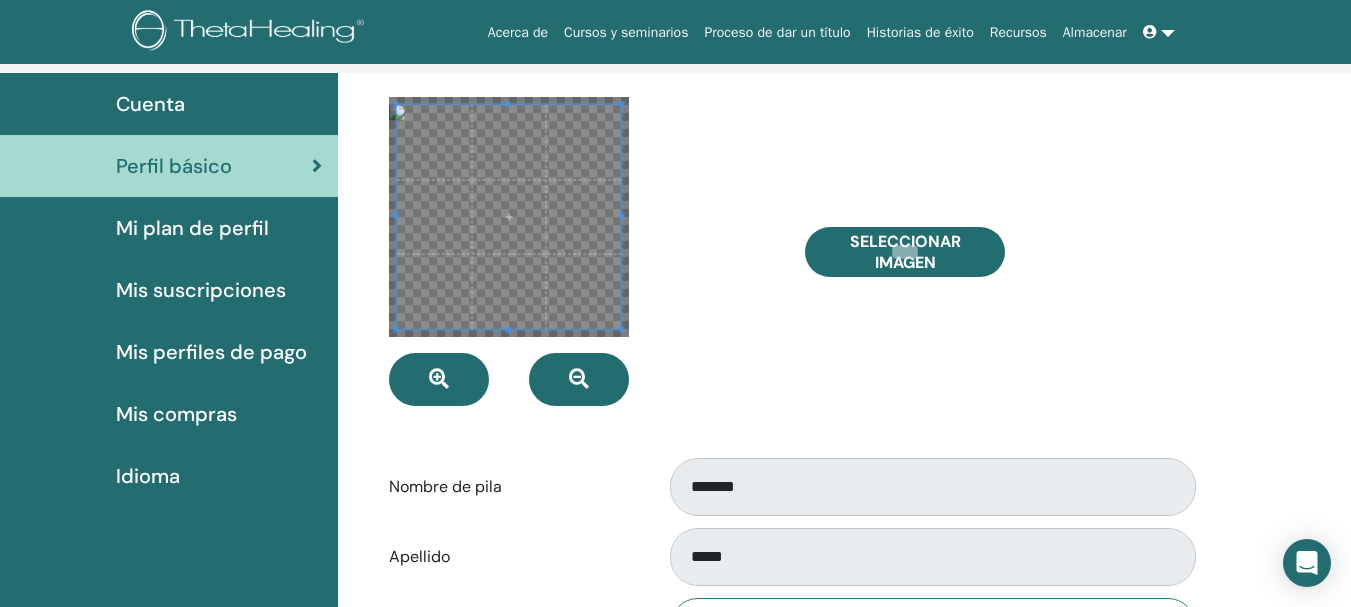 scroll, scrollTop: 0, scrollLeft: 0, axis: both 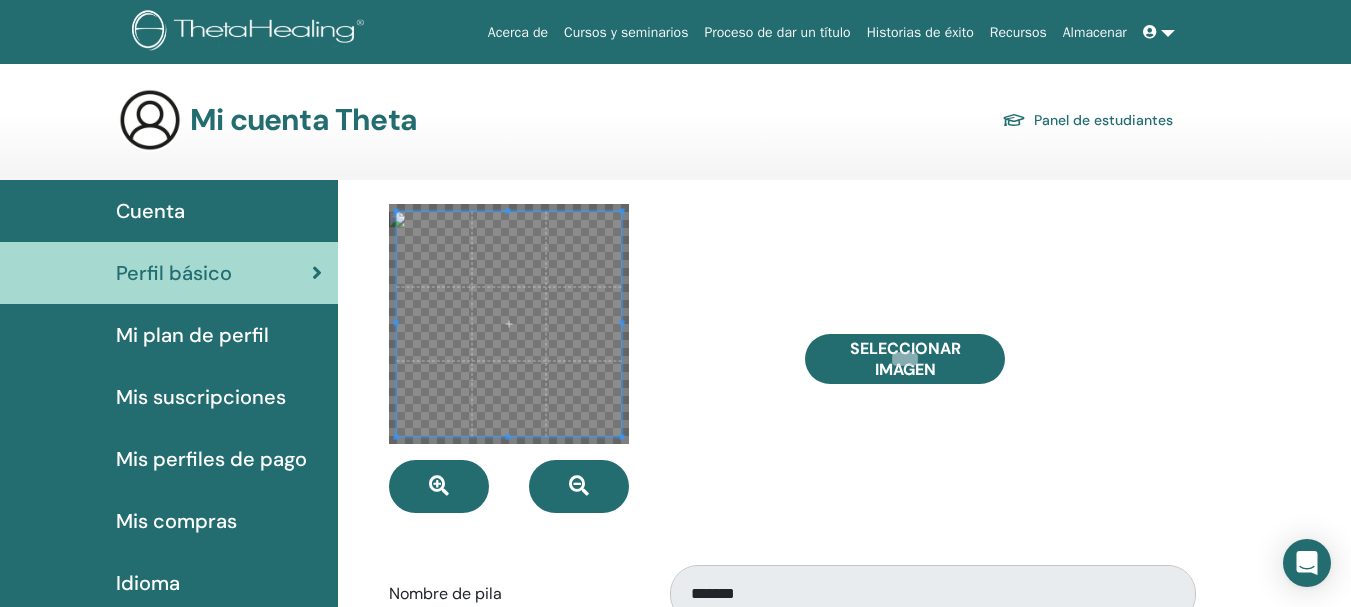 click on "Cuenta" at bounding box center (169, 211) 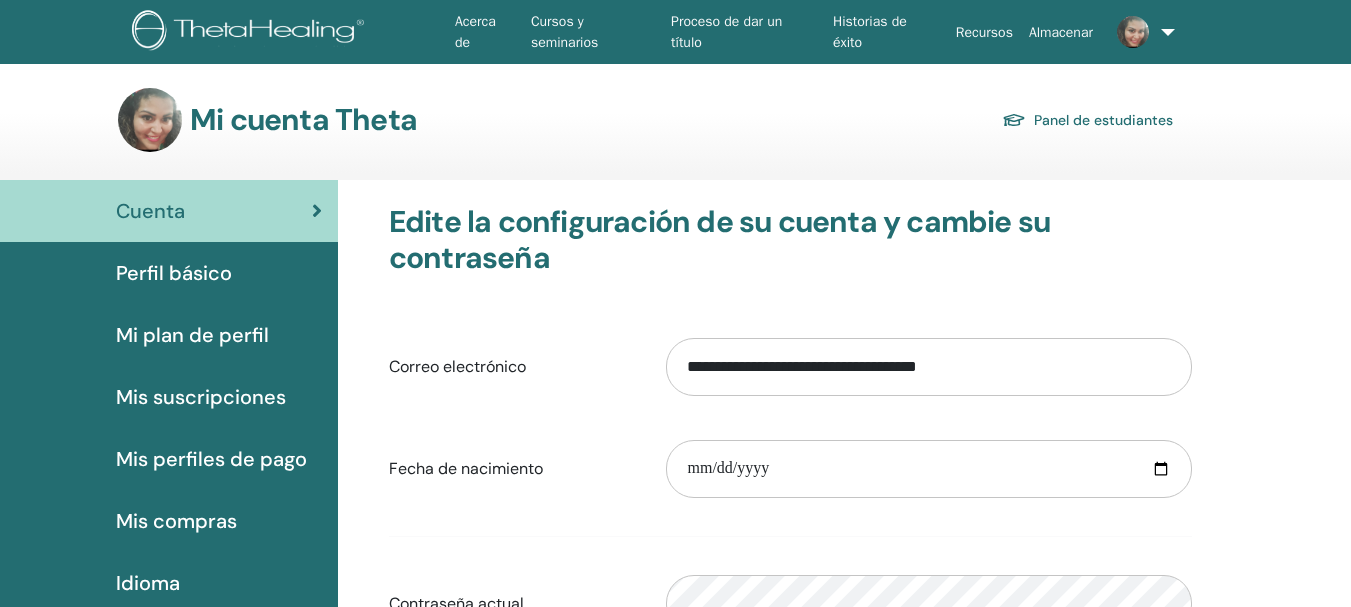scroll, scrollTop: 0, scrollLeft: 0, axis: both 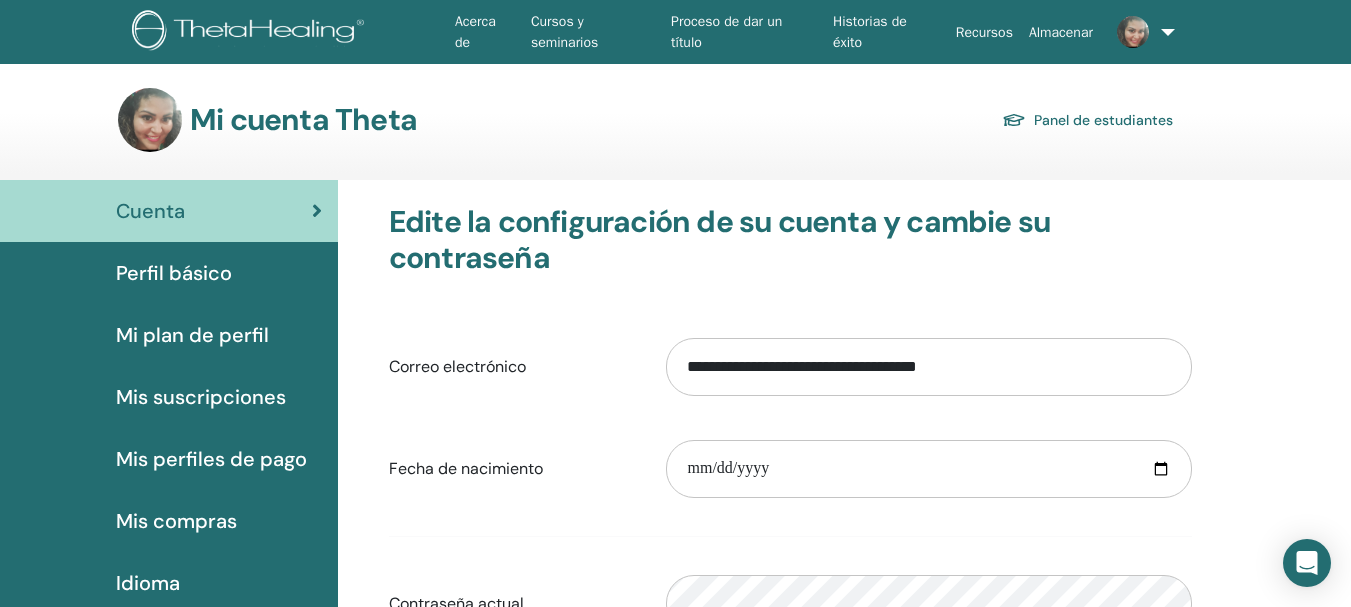 click on "Perfil básico" at bounding box center [174, 273] 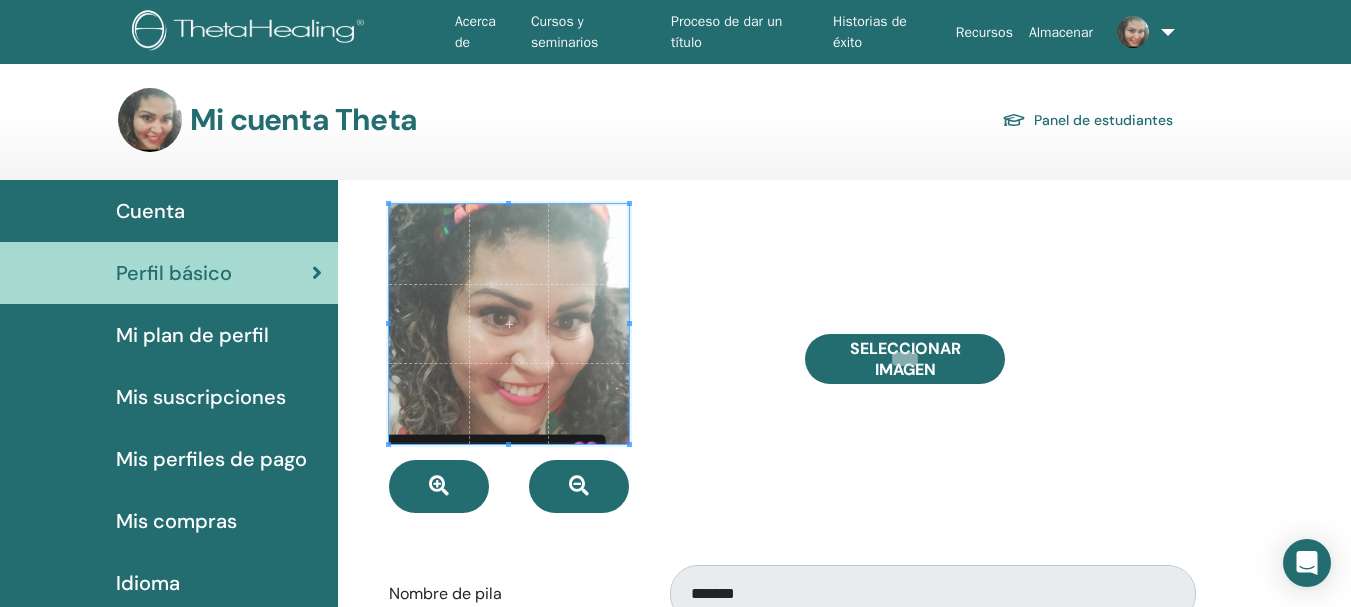 scroll, scrollTop: 0, scrollLeft: 0, axis: both 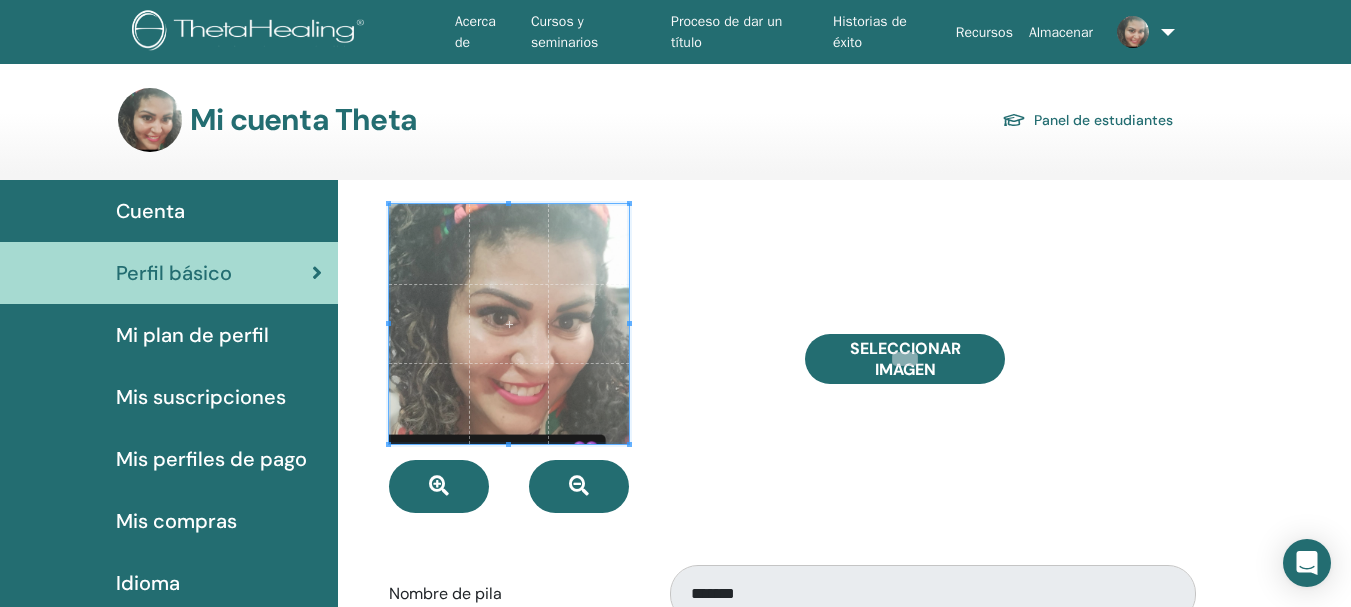 click on "Cuenta" at bounding box center (169, 211) 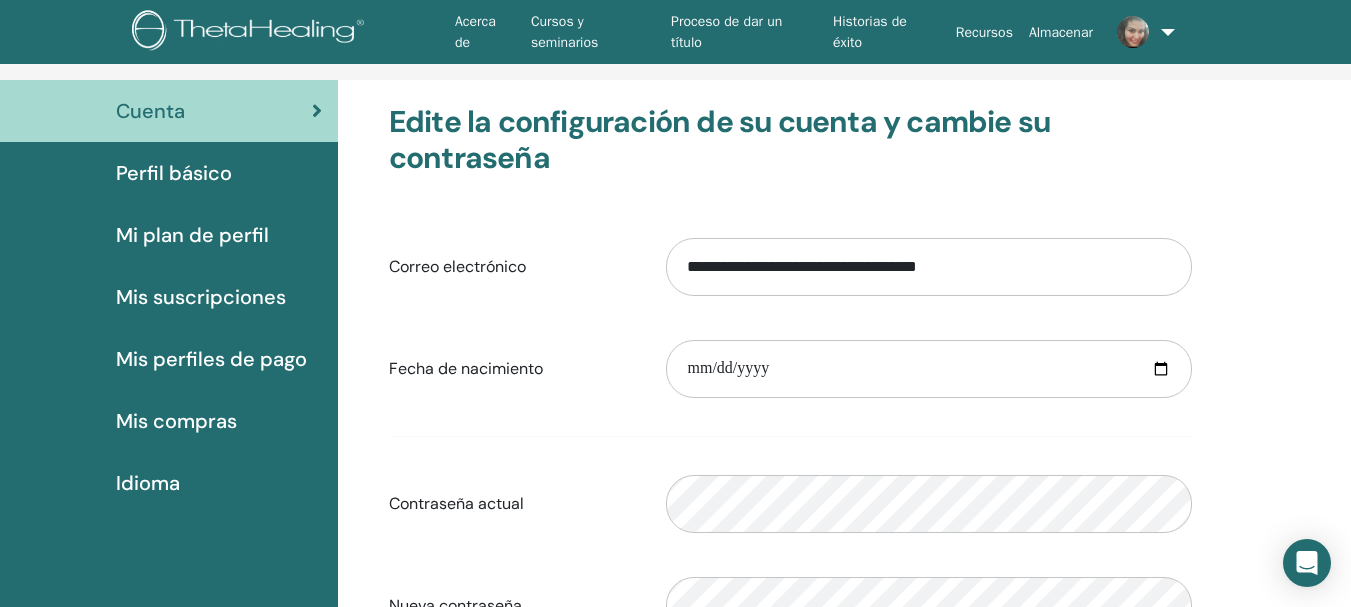 scroll, scrollTop: 110, scrollLeft: 0, axis: vertical 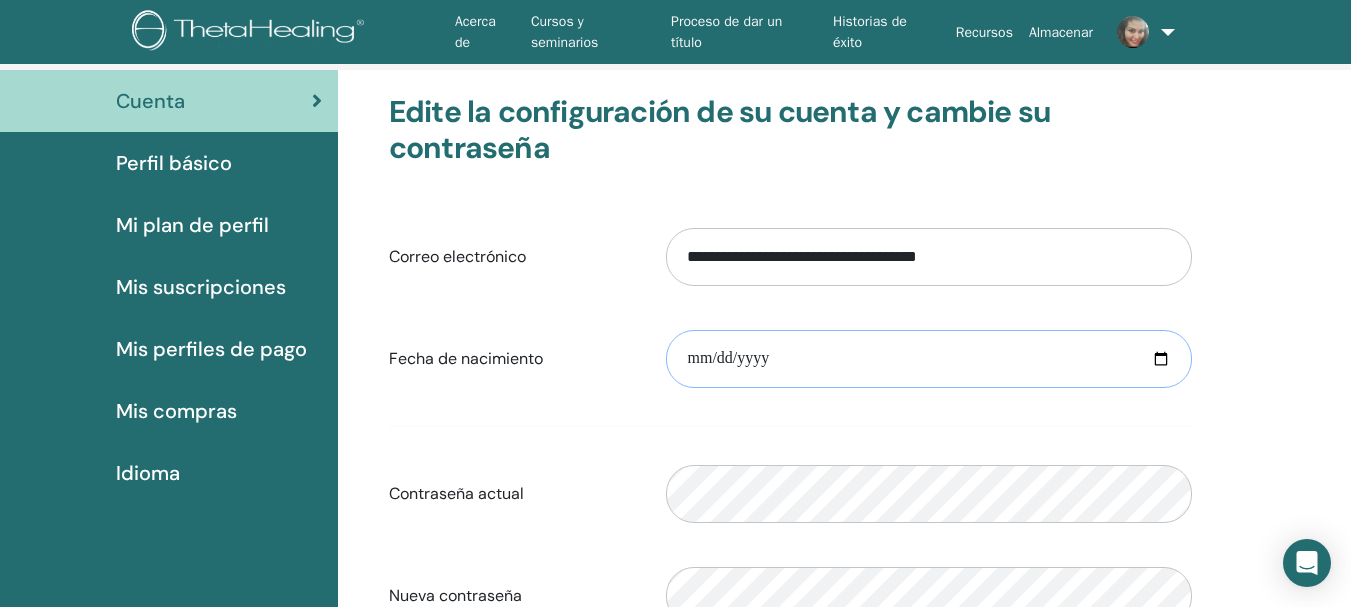 click at bounding box center (929, 359) 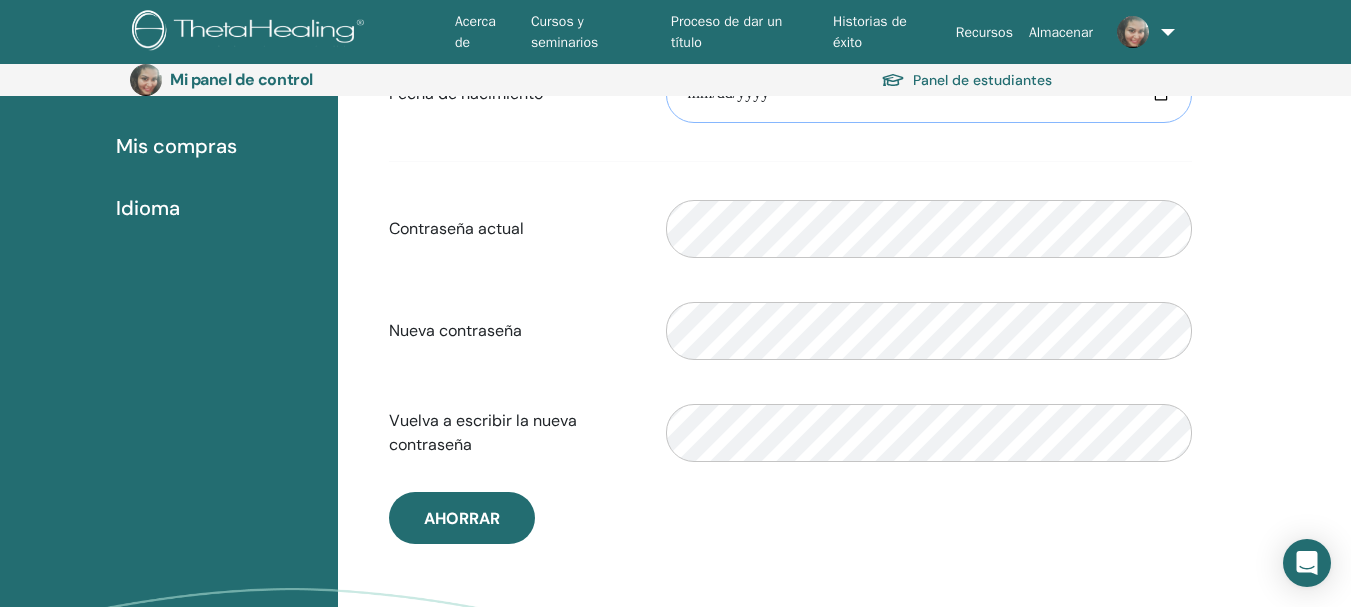 scroll, scrollTop: 427, scrollLeft: 0, axis: vertical 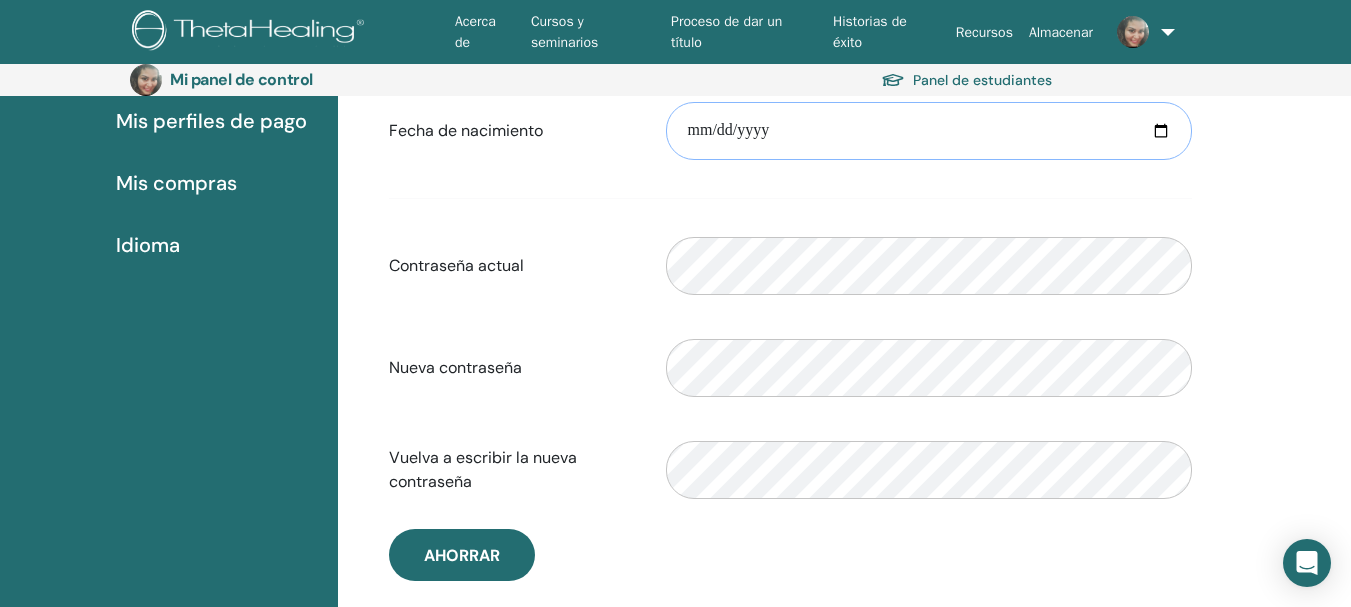 type on "**********" 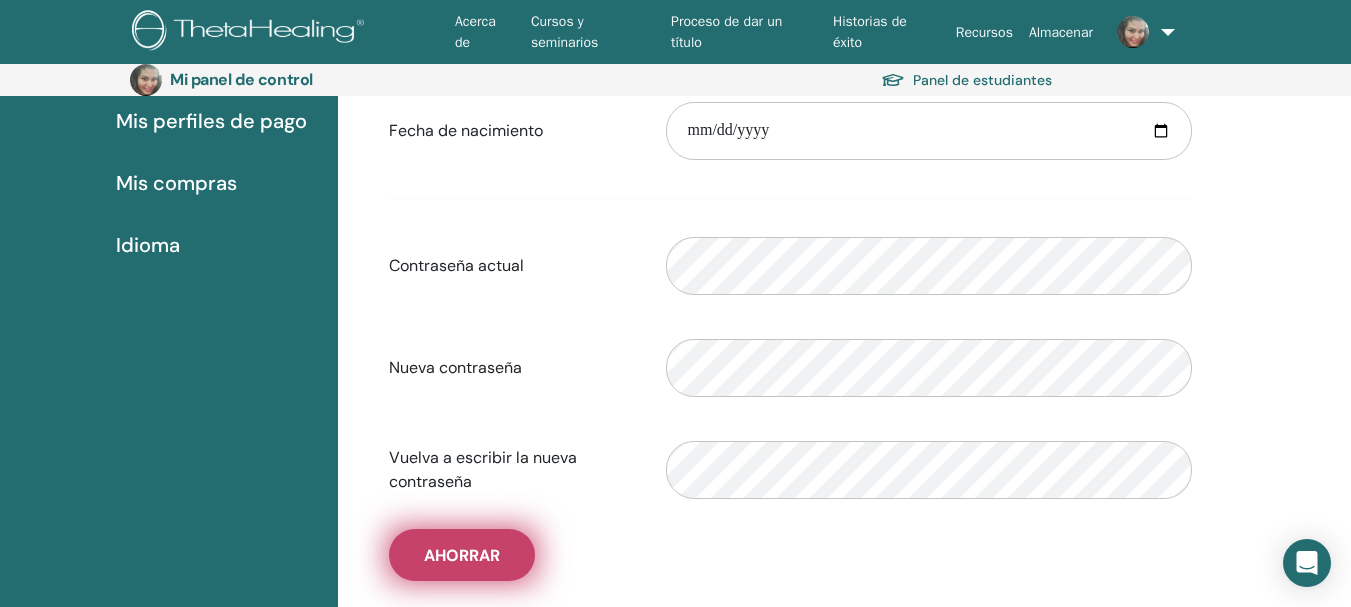 click on "Ahorrar" at bounding box center [462, 555] 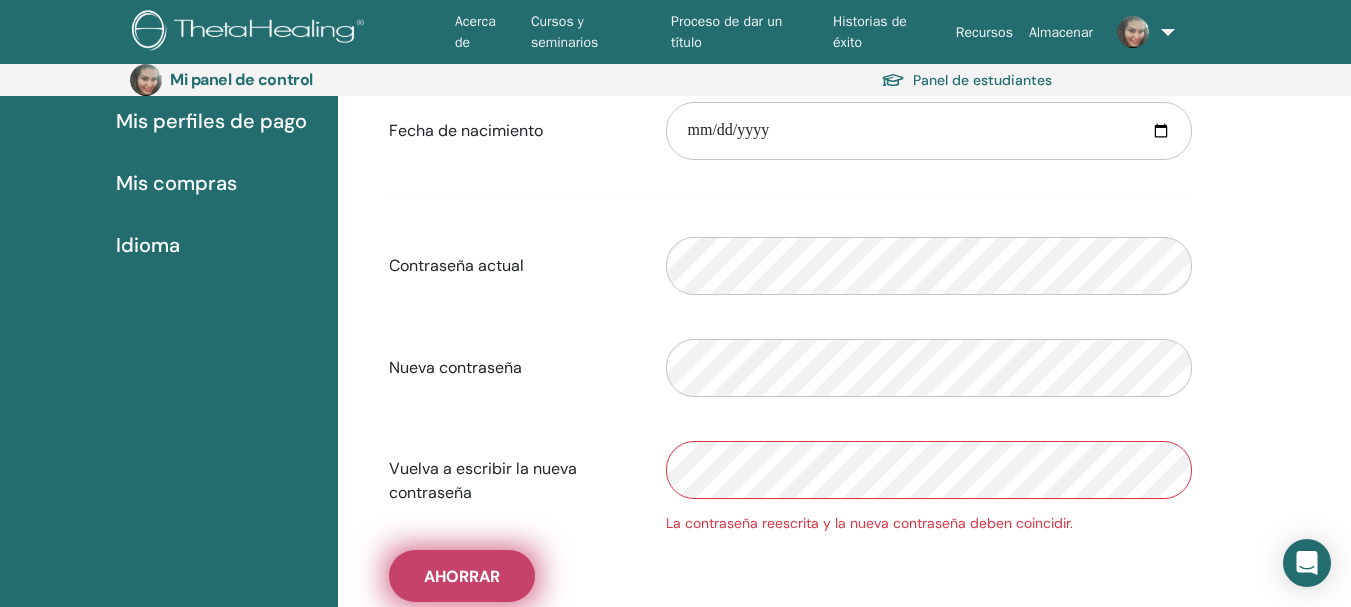 click on "Ahorrar" at bounding box center [462, 576] 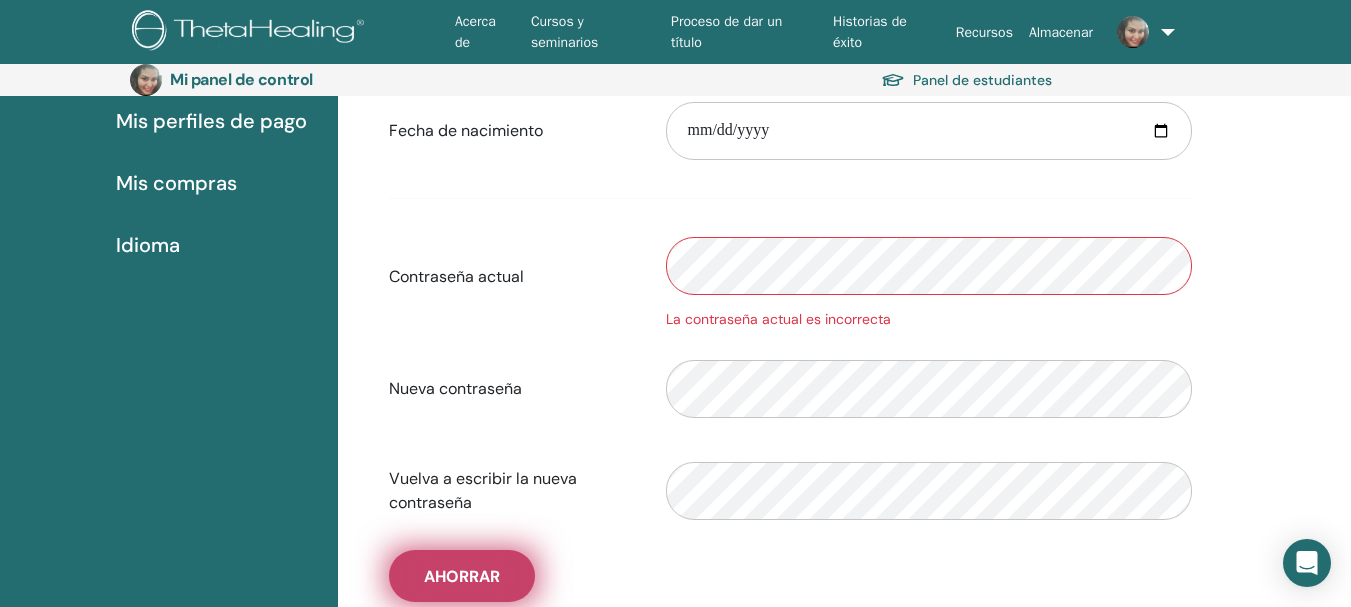 click on "Ahorrar" at bounding box center [462, 576] 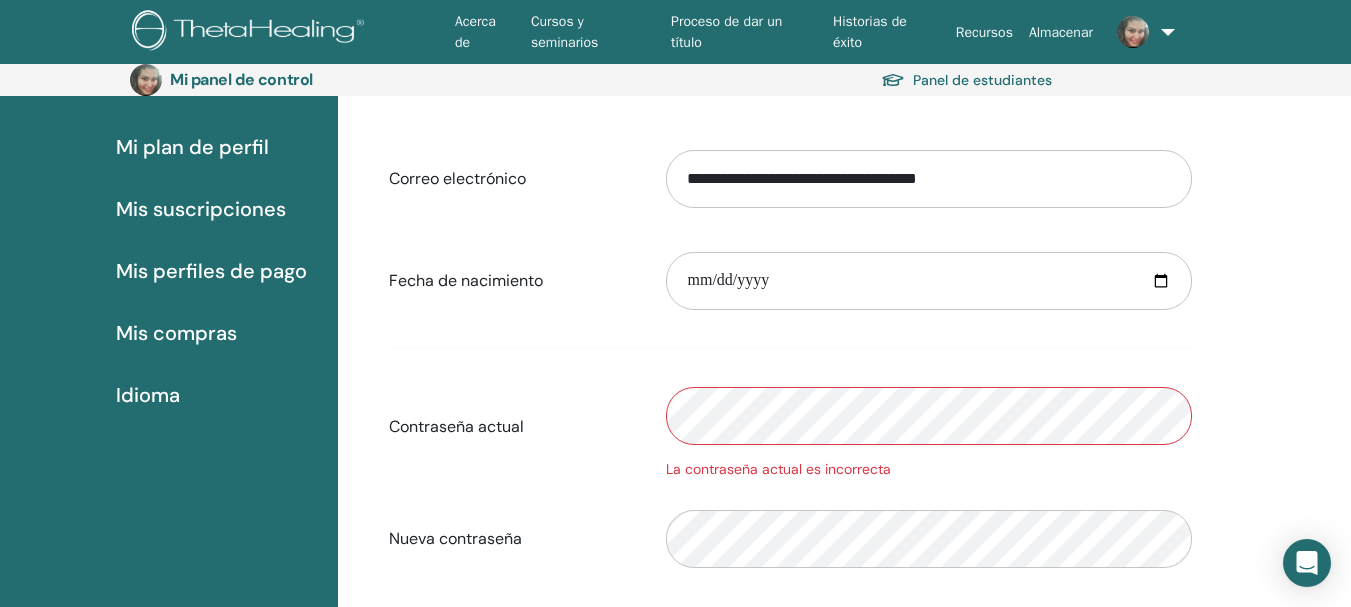scroll, scrollTop: 275, scrollLeft: 0, axis: vertical 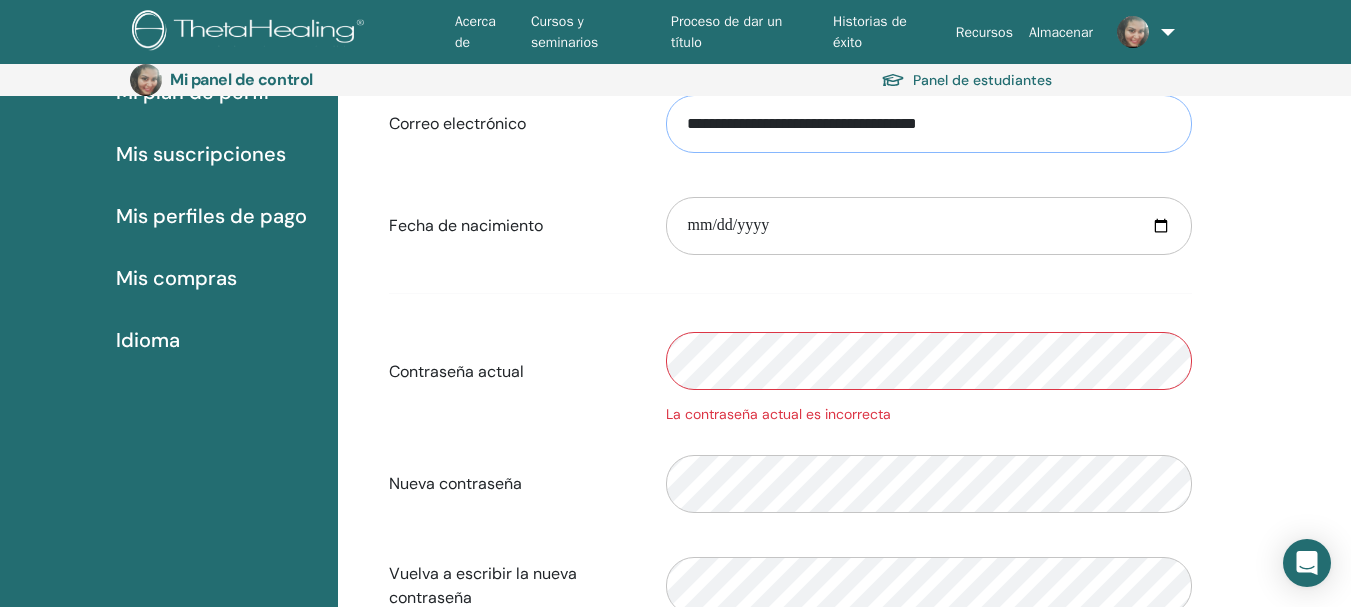 drag, startPoint x: 982, startPoint y: 121, endPoint x: 674, endPoint y: 121, distance: 308 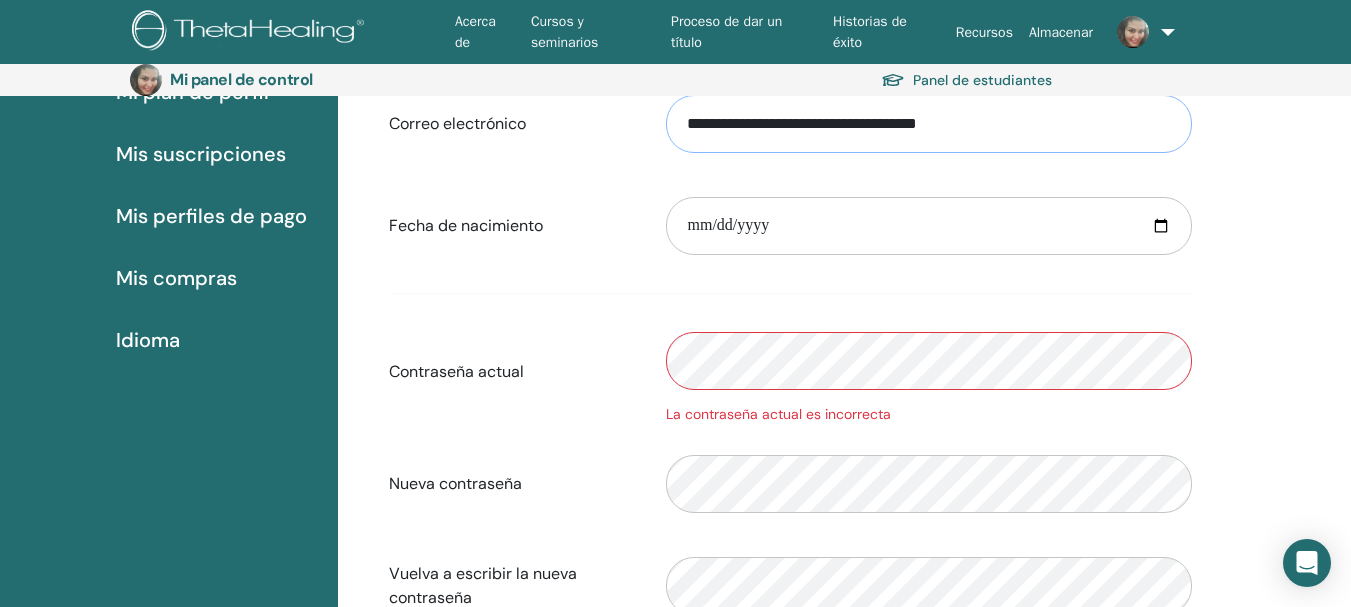 click on "**********" at bounding box center (929, 124) 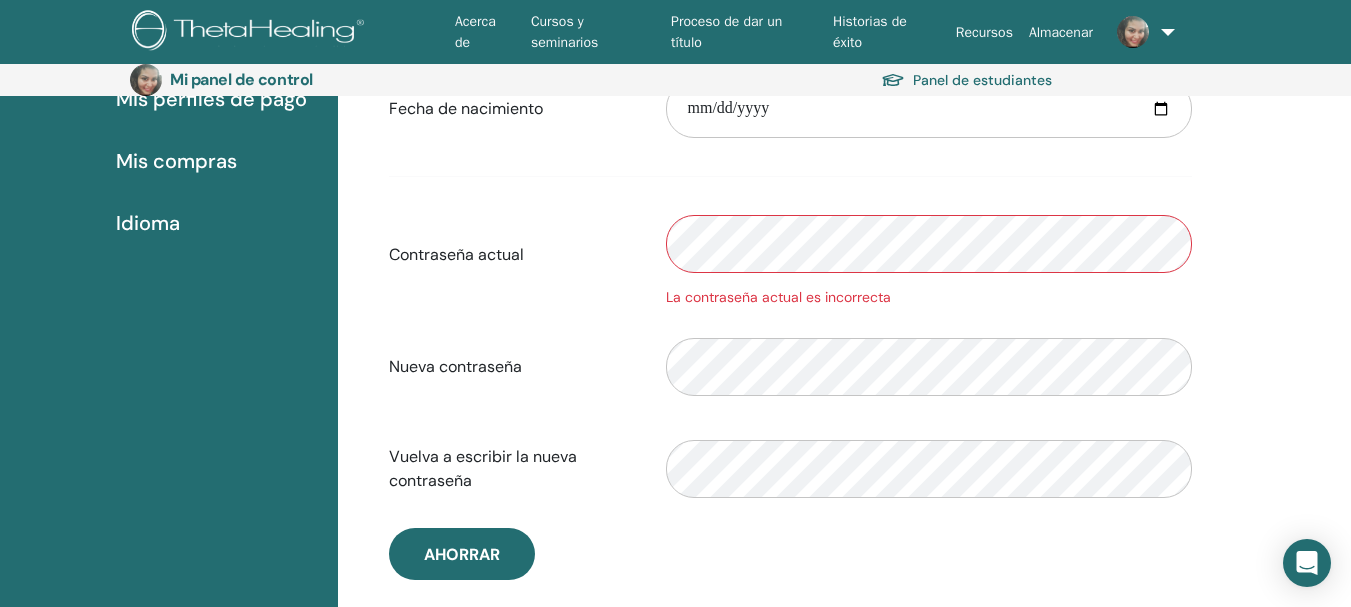 scroll, scrollTop: 437, scrollLeft: 0, axis: vertical 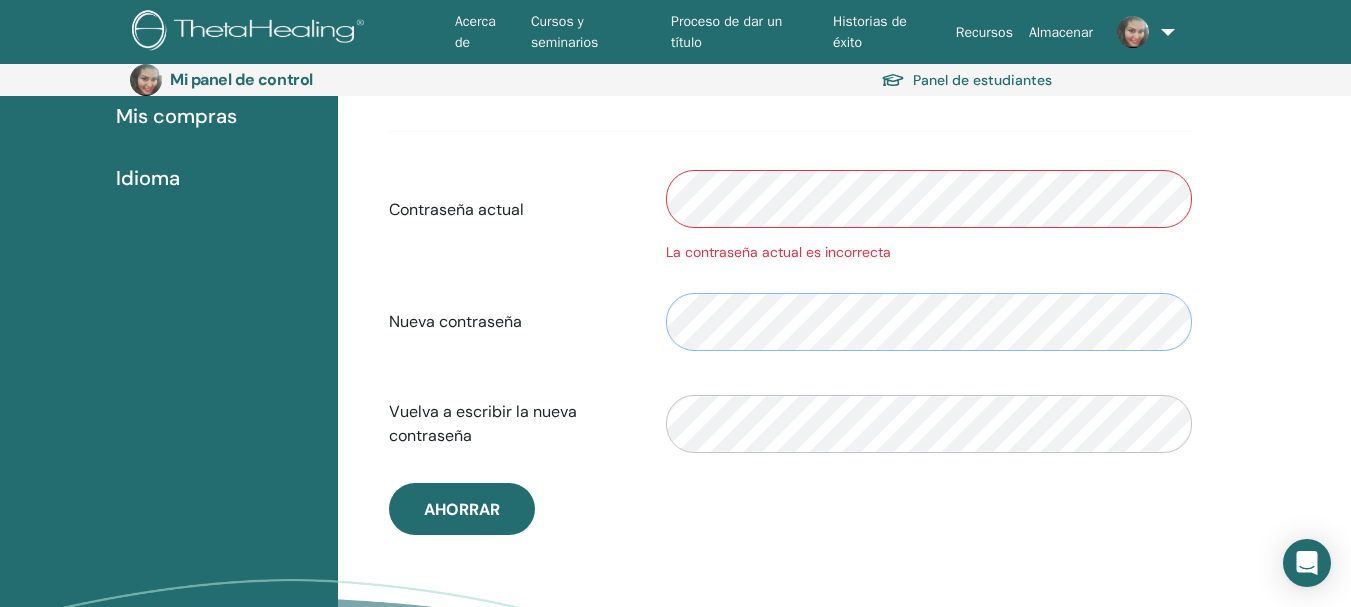 click on "Nueva contraseña" at bounding box center (790, 322) 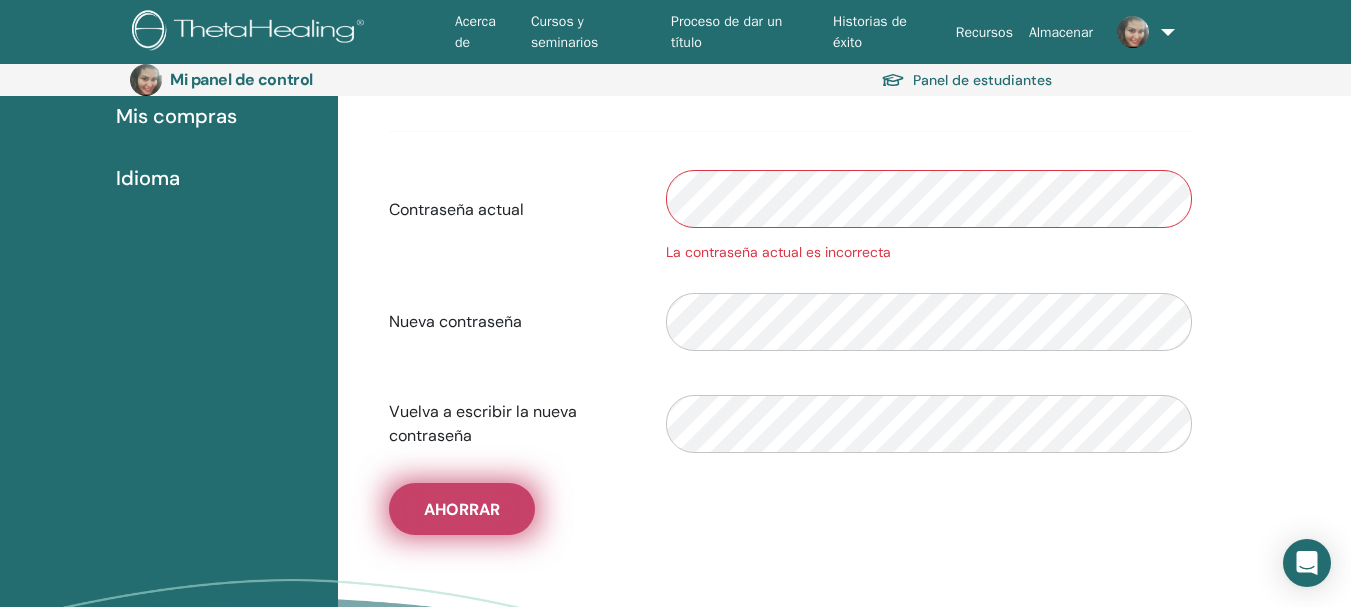 click on "Ahorrar" at bounding box center (462, 509) 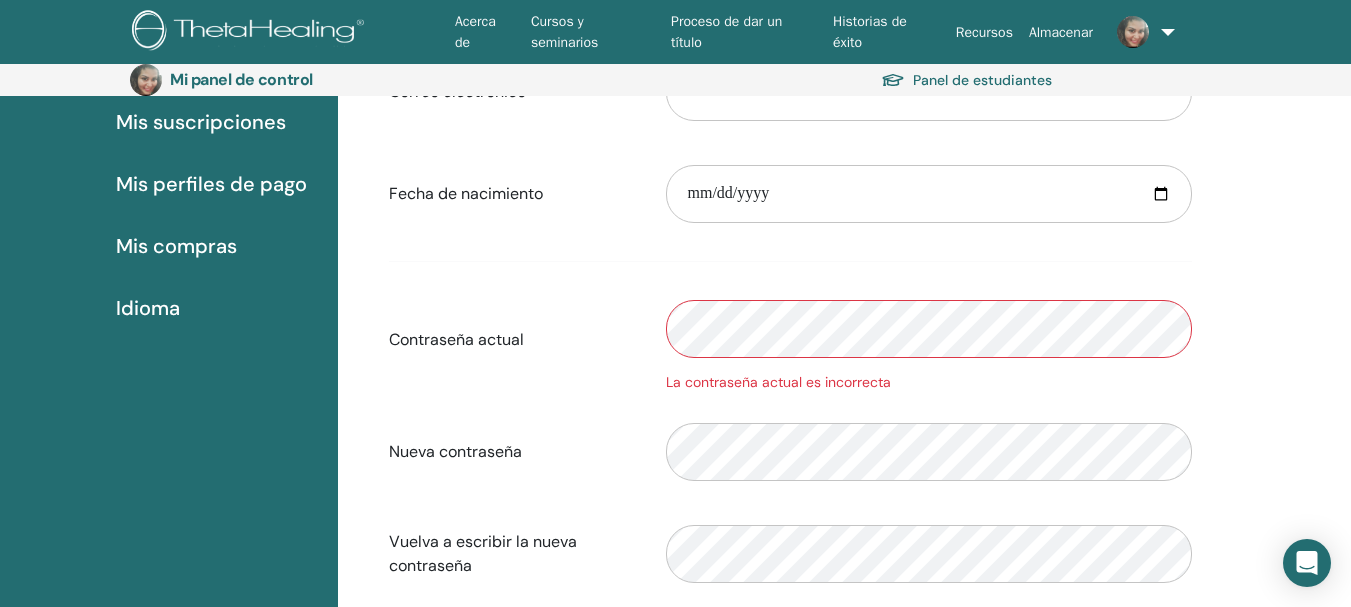 scroll, scrollTop: 350, scrollLeft: 0, axis: vertical 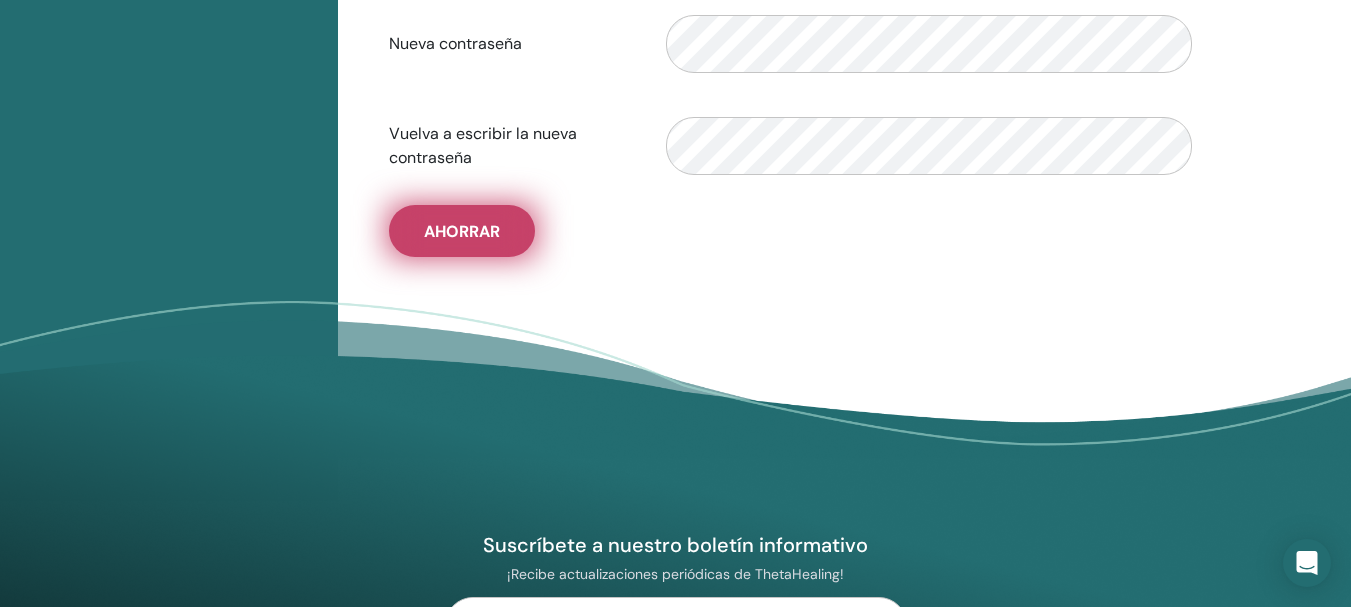 click on "Ahorrar" at bounding box center [462, 231] 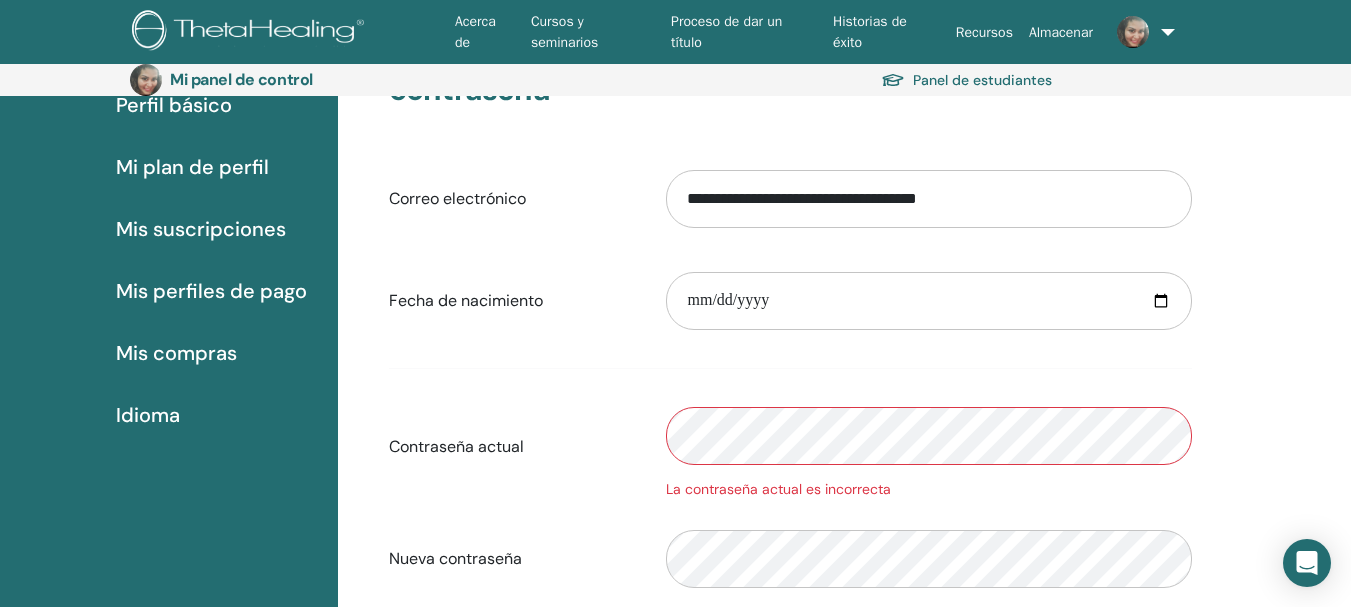 scroll, scrollTop: 295, scrollLeft: 0, axis: vertical 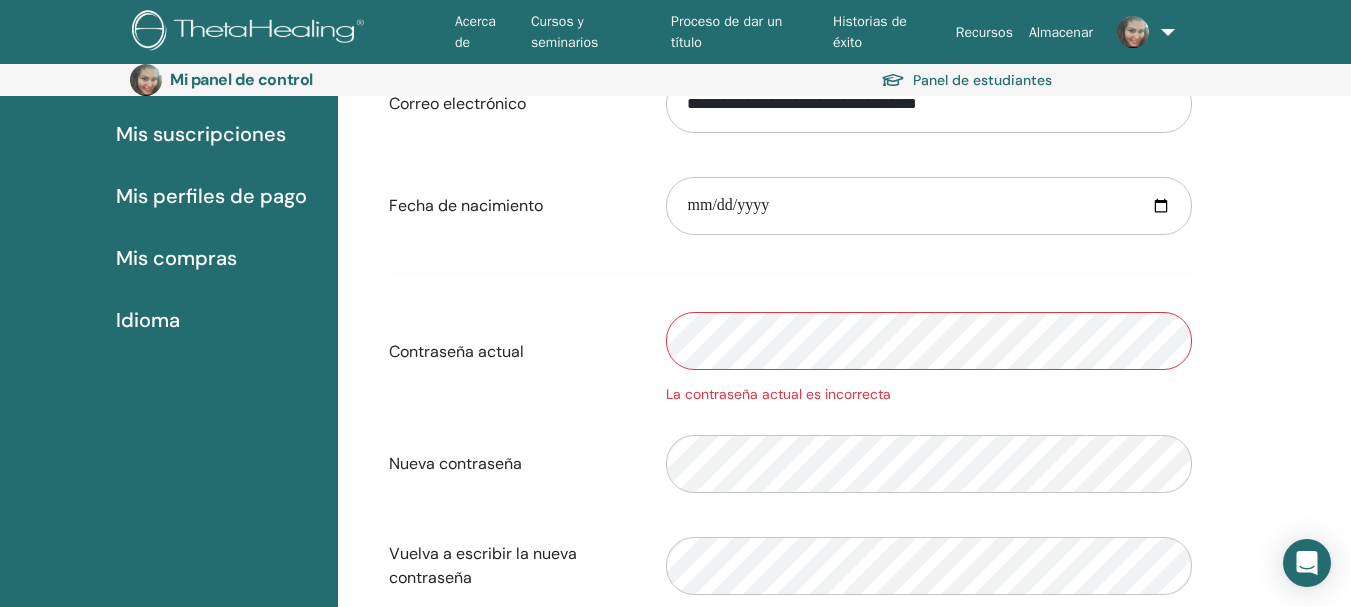 click at bounding box center (1133, 31) 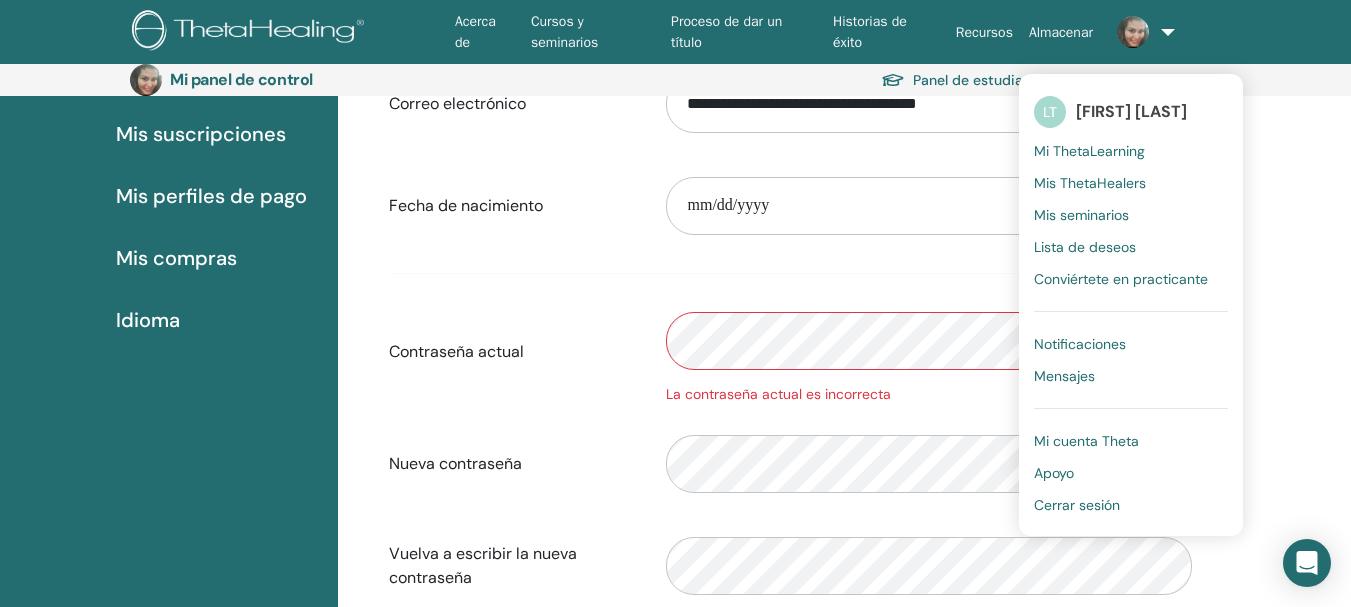 click on "Mi panel de control
Panel de estudiantes" at bounding box center (675, 80) 